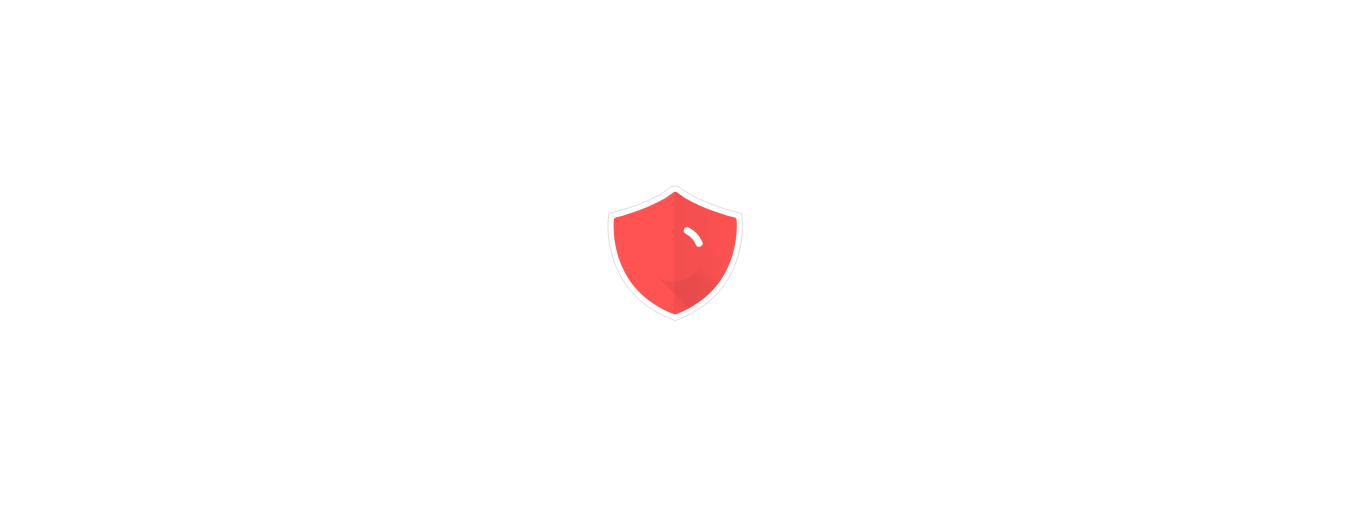 scroll, scrollTop: 0, scrollLeft: 0, axis: both 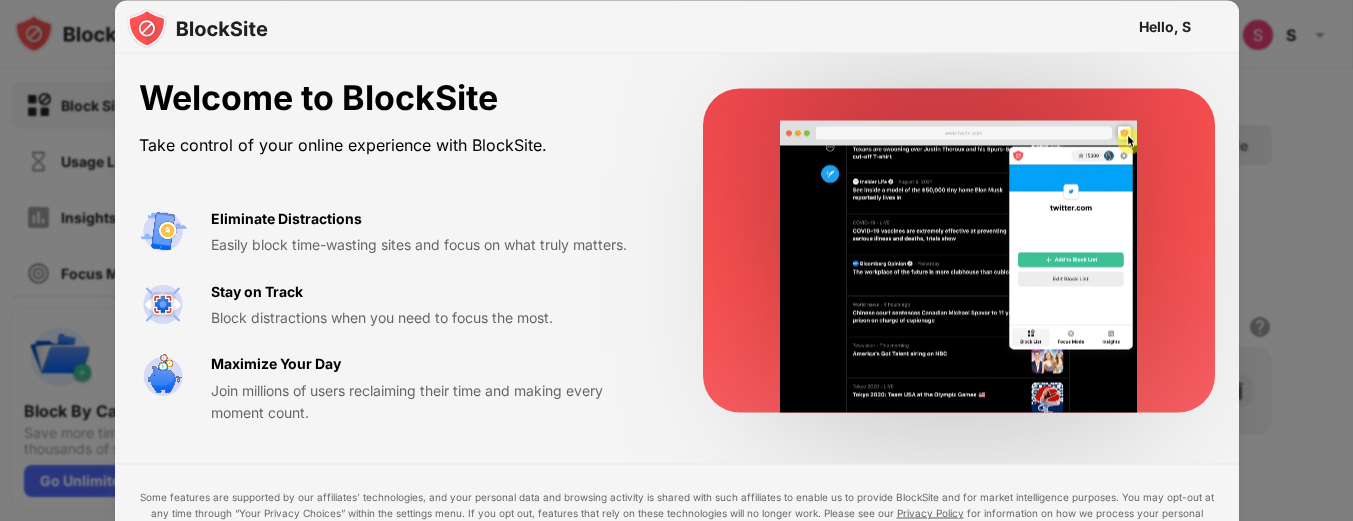 drag, startPoint x: 1235, startPoint y: 261, endPoint x: 1224, endPoint y: 421, distance: 160.37769 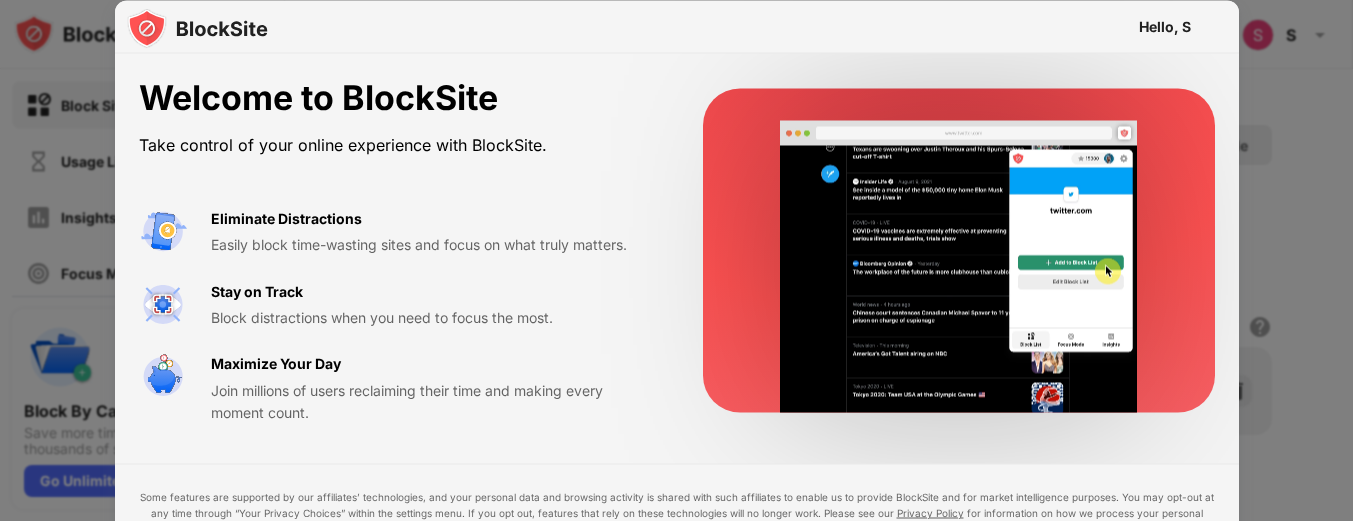click on "Welcome to BlockSite Take control of your online experience with BlockSite. Eliminate Distractions Easily block time-wasting sites and focus on what truly matters. Stay on Track Block distractions when you need to focus the most. Maximize Your Day Join millions of users reclaiming their time and making every moment count." at bounding box center [677, 251] 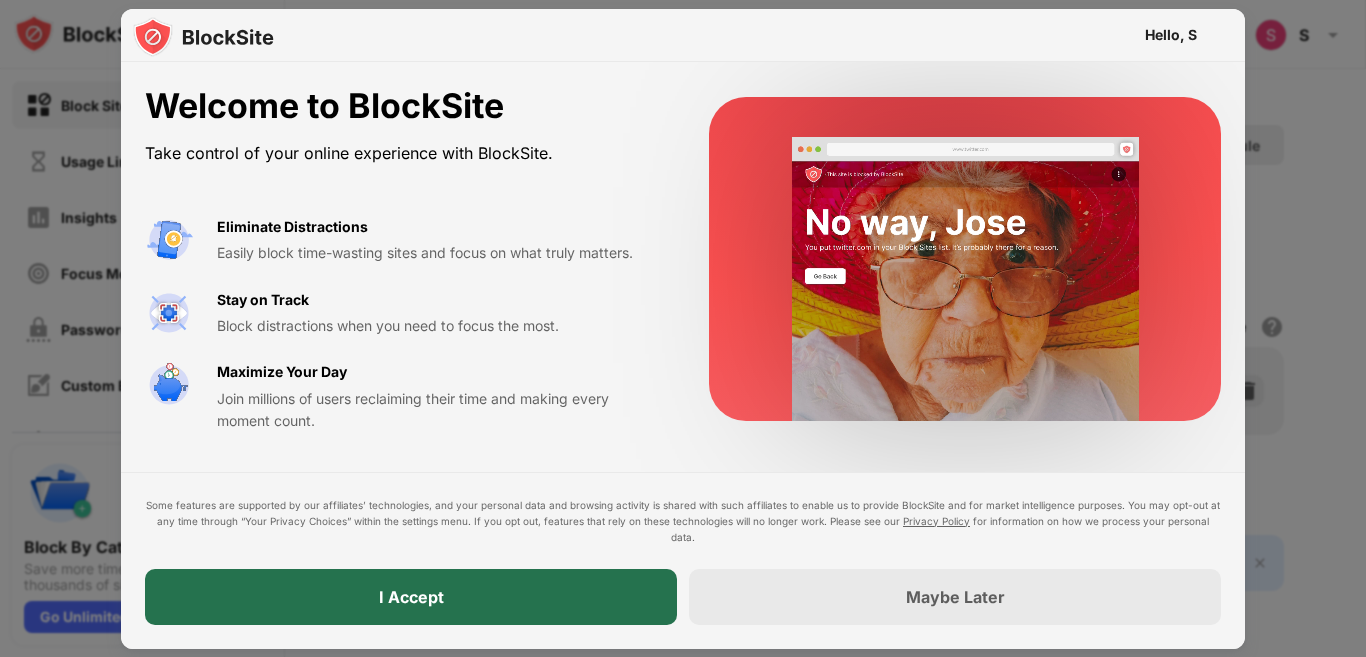 click on "I Accept" at bounding box center [411, 597] 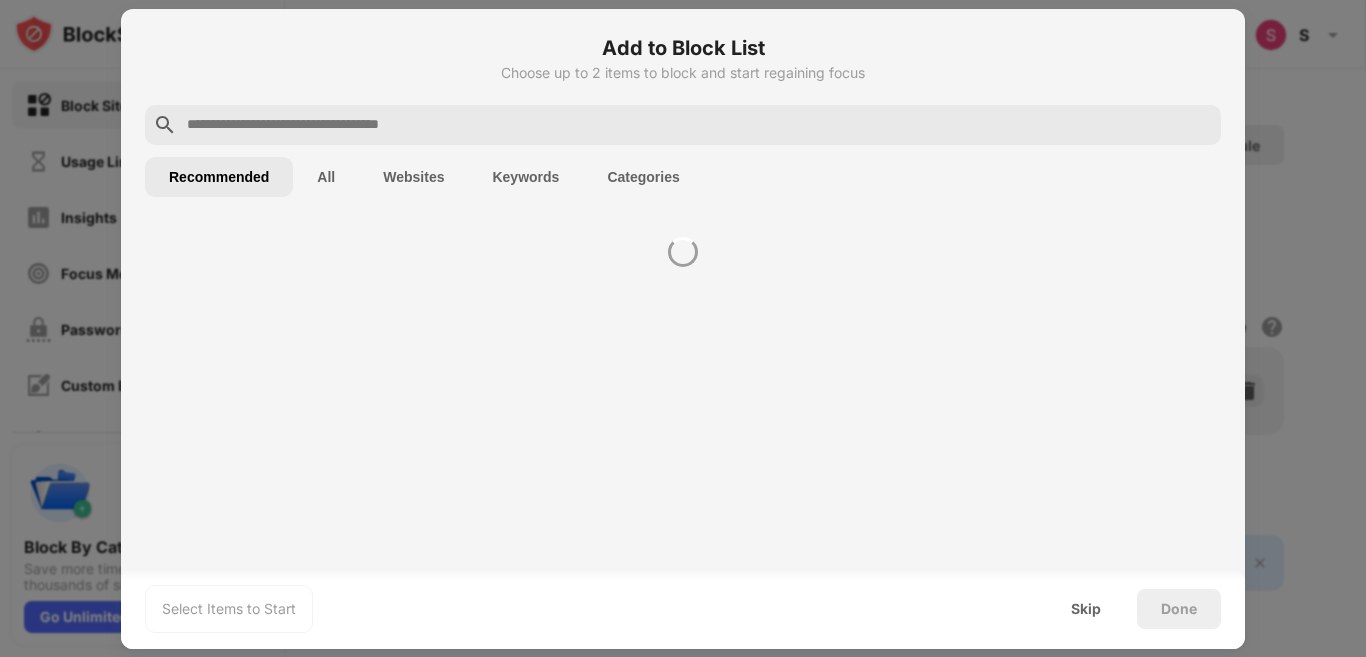 scroll, scrollTop: 0, scrollLeft: 0, axis: both 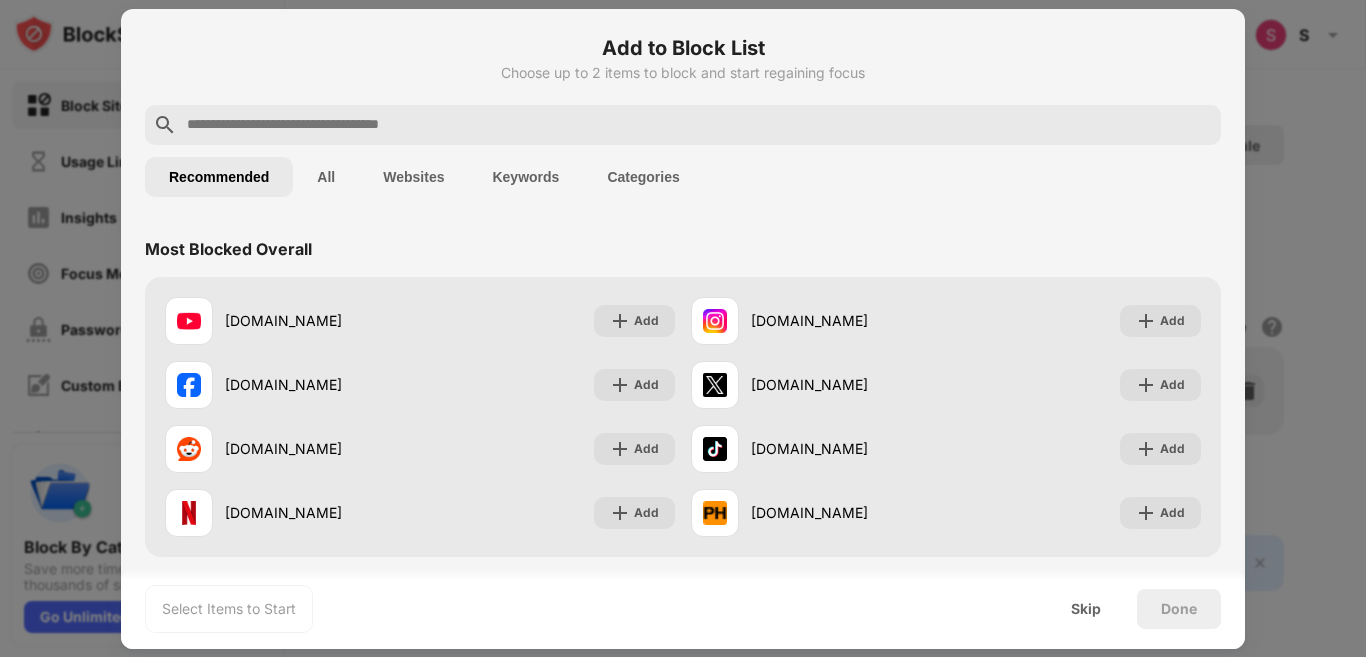 click at bounding box center [683, 125] 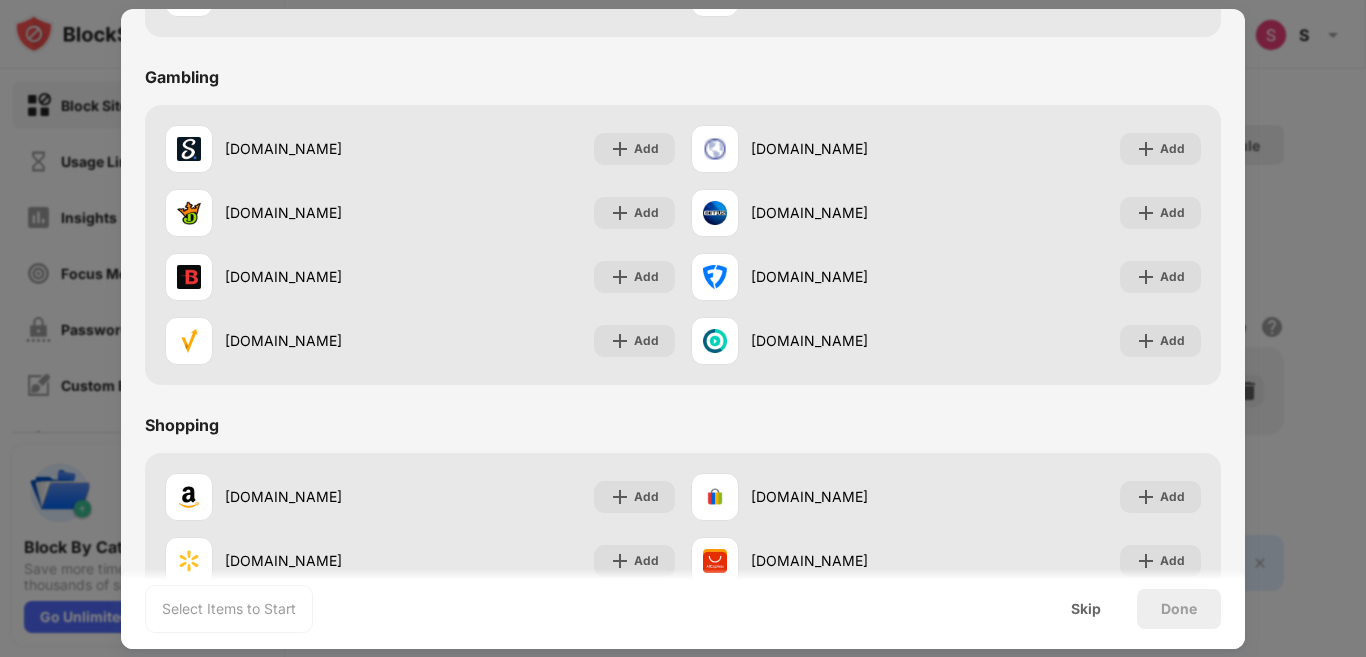 scroll, scrollTop: 1910, scrollLeft: 0, axis: vertical 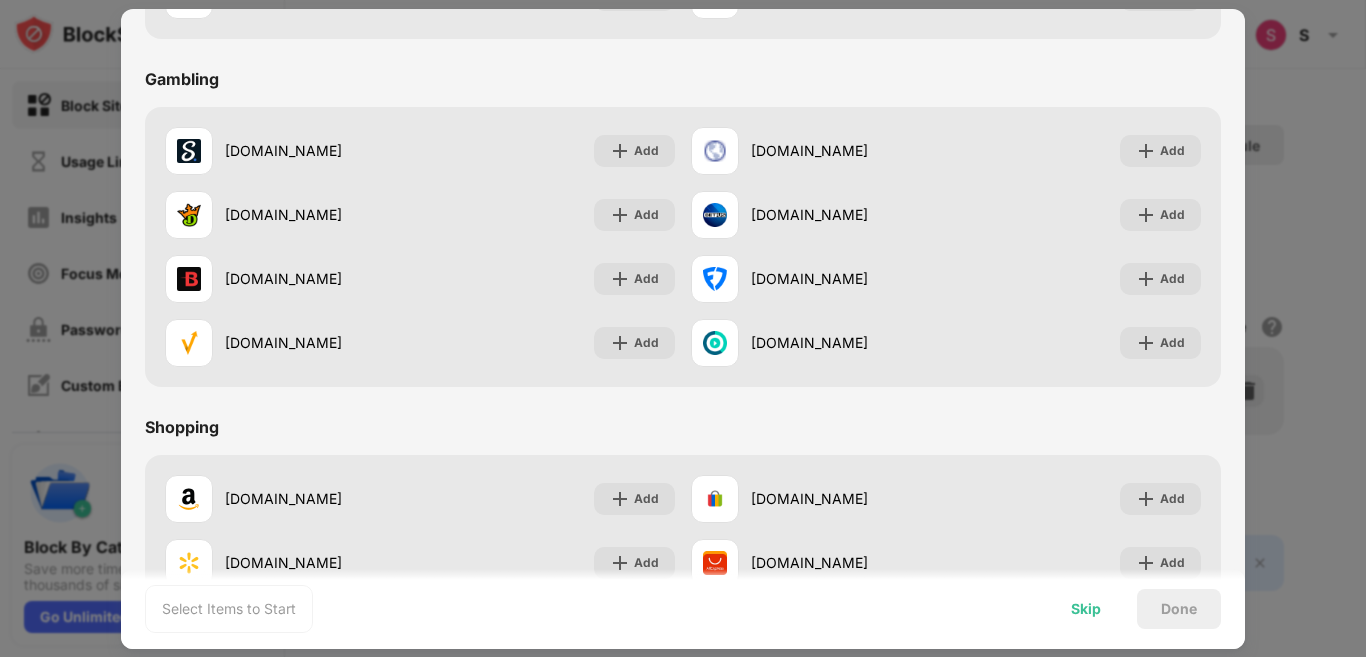 click on "Skip" at bounding box center [1086, 609] 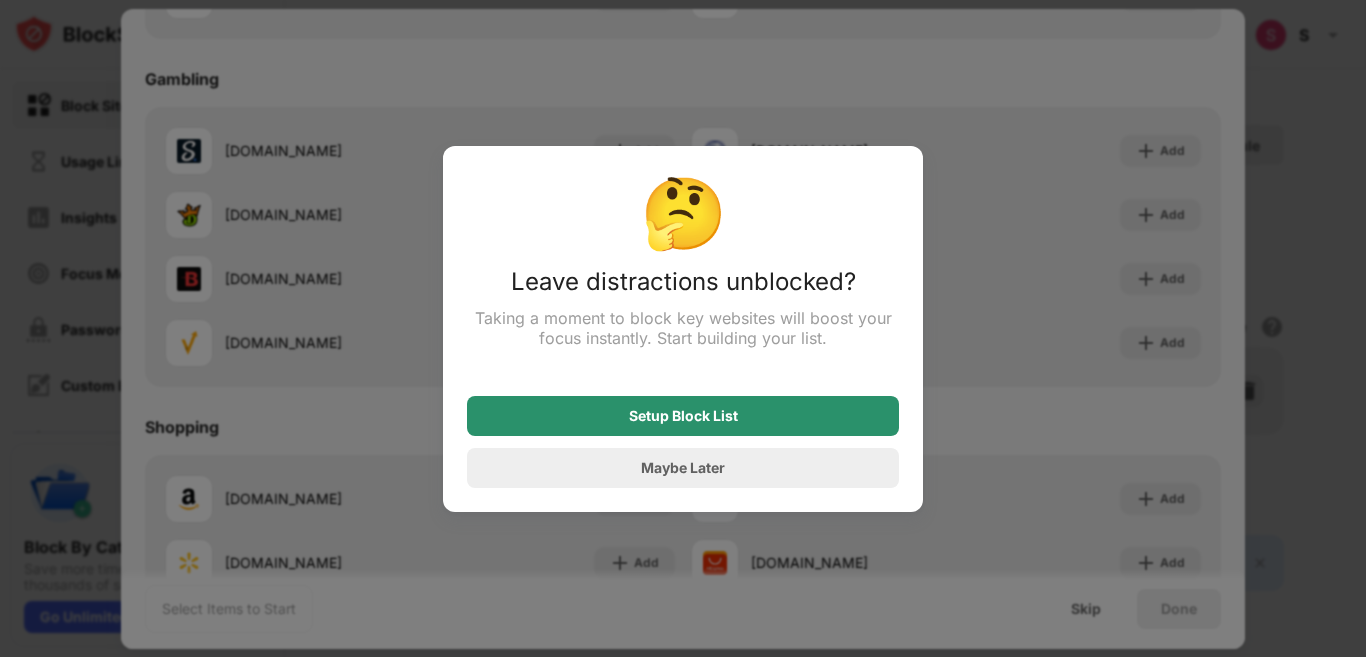 click on "Setup Block List" at bounding box center (683, 416) 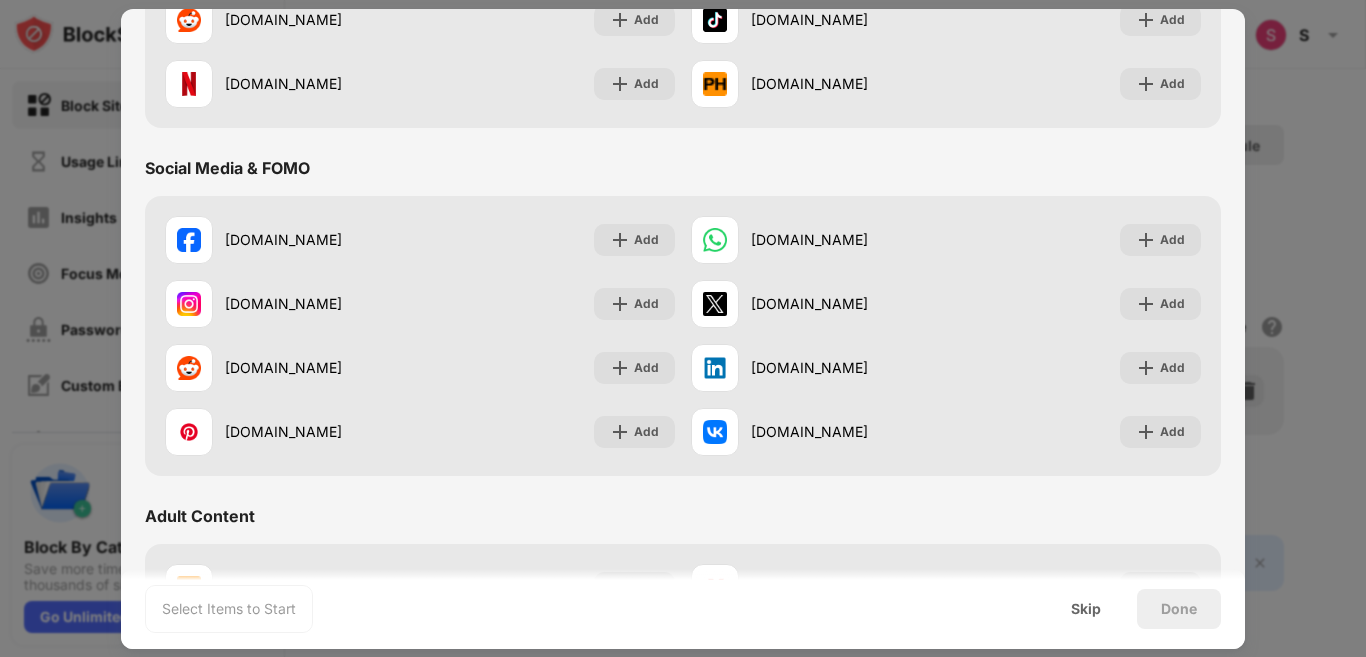 scroll, scrollTop: 374, scrollLeft: 0, axis: vertical 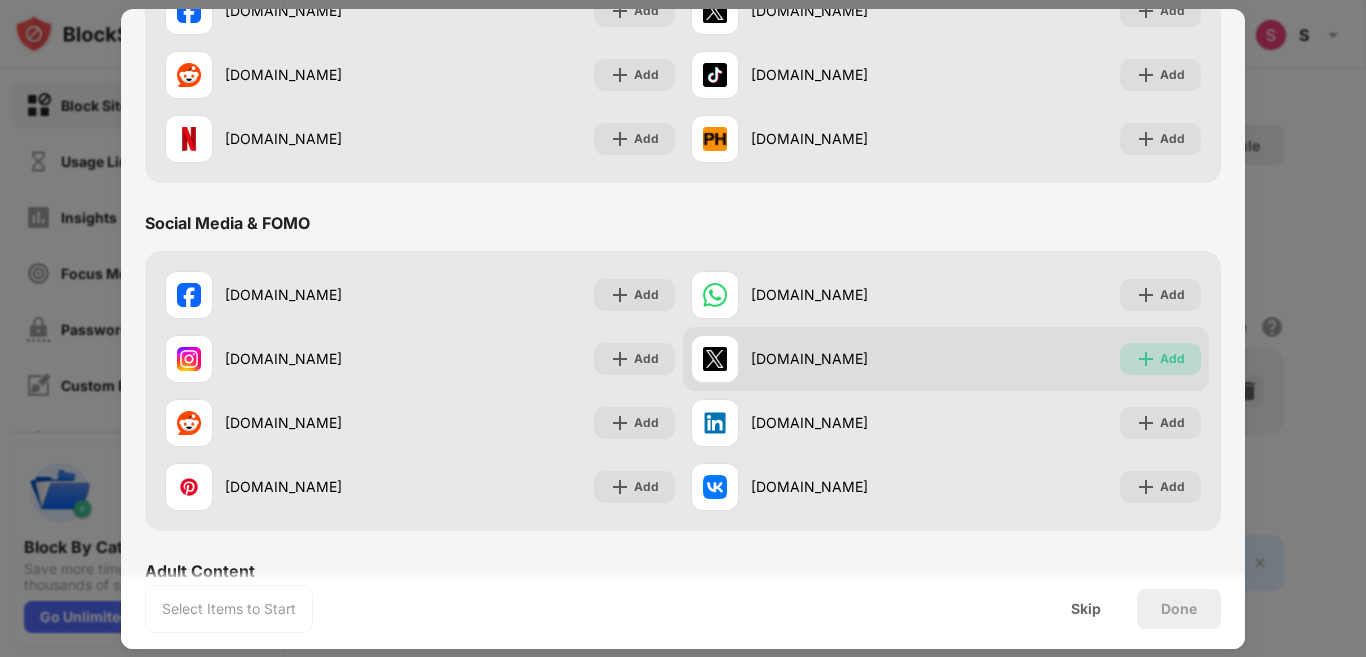 click at bounding box center [1146, 359] 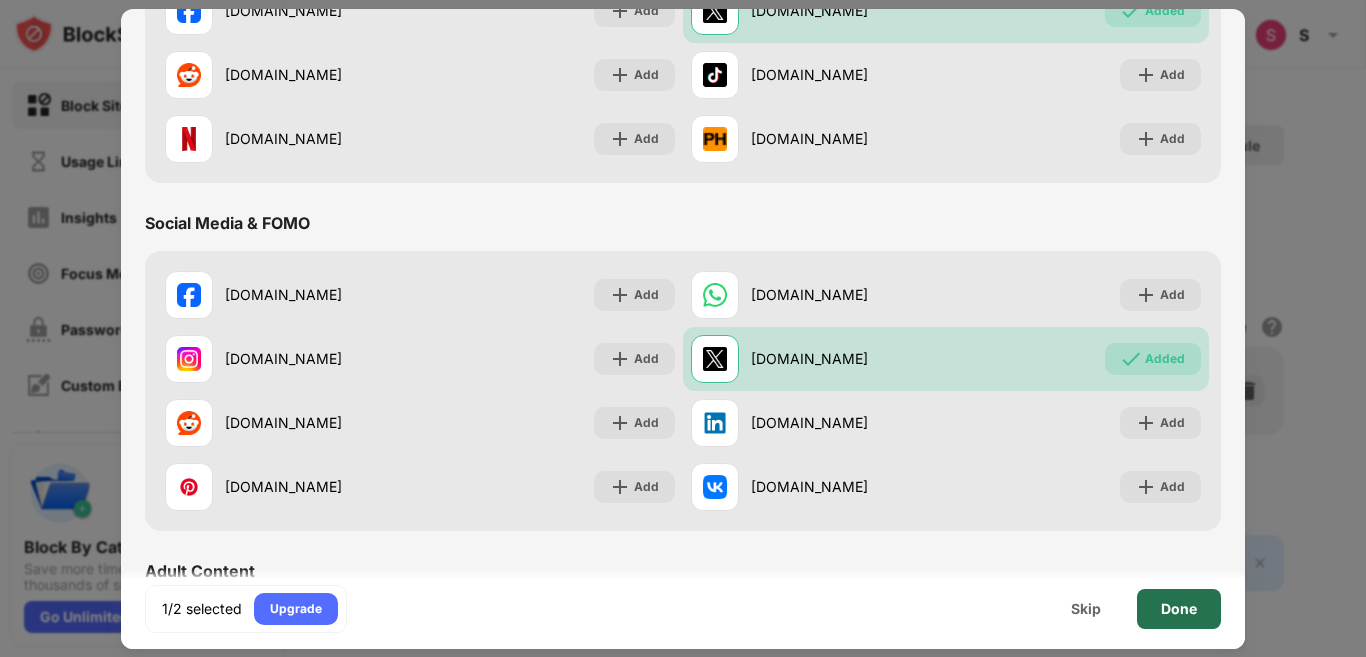 click on "Done" at bounding box center [1179, 609] 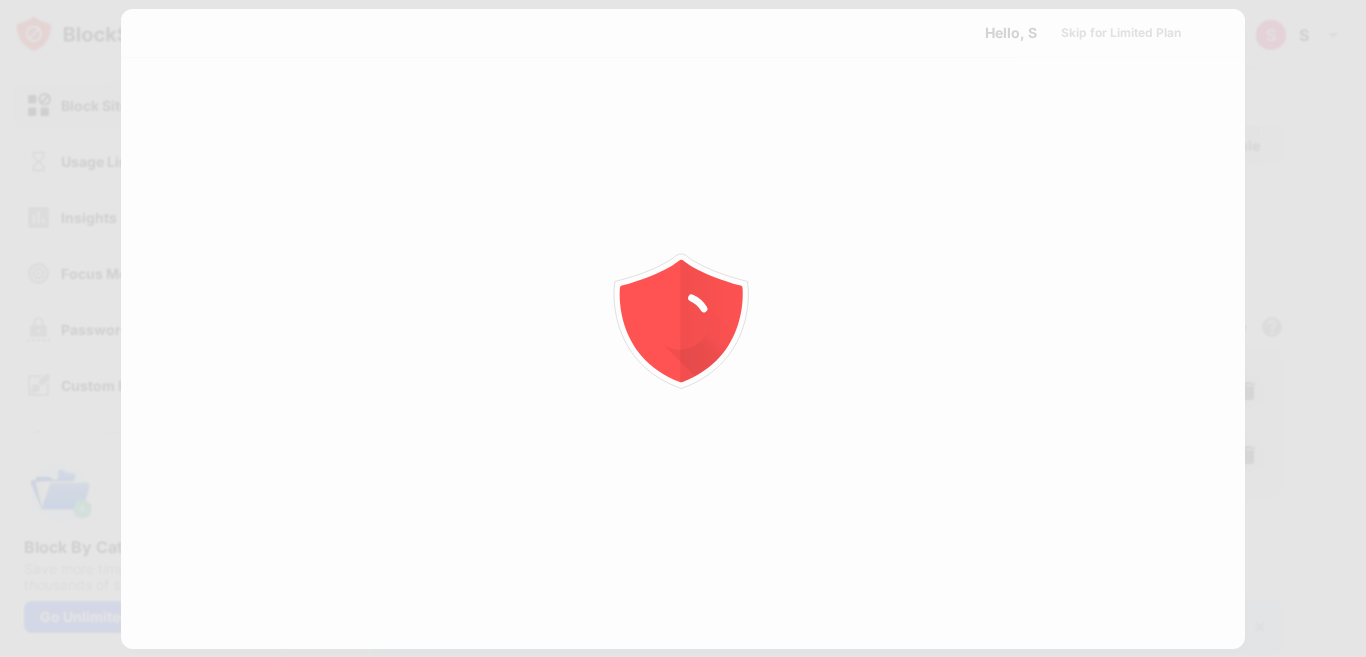scroll, scrollTop: 0, scrollLeft: 0, axis: both 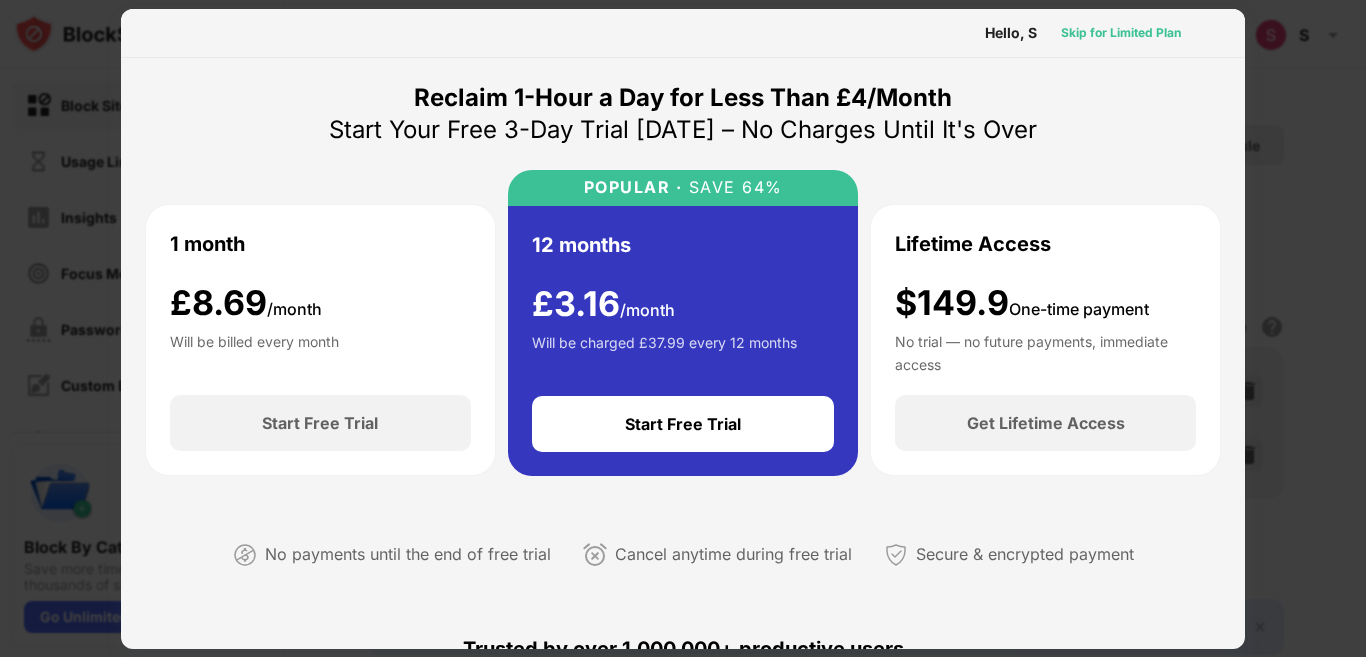 click on "Skip for Limited Plan" at bounding box center (1121, 33) 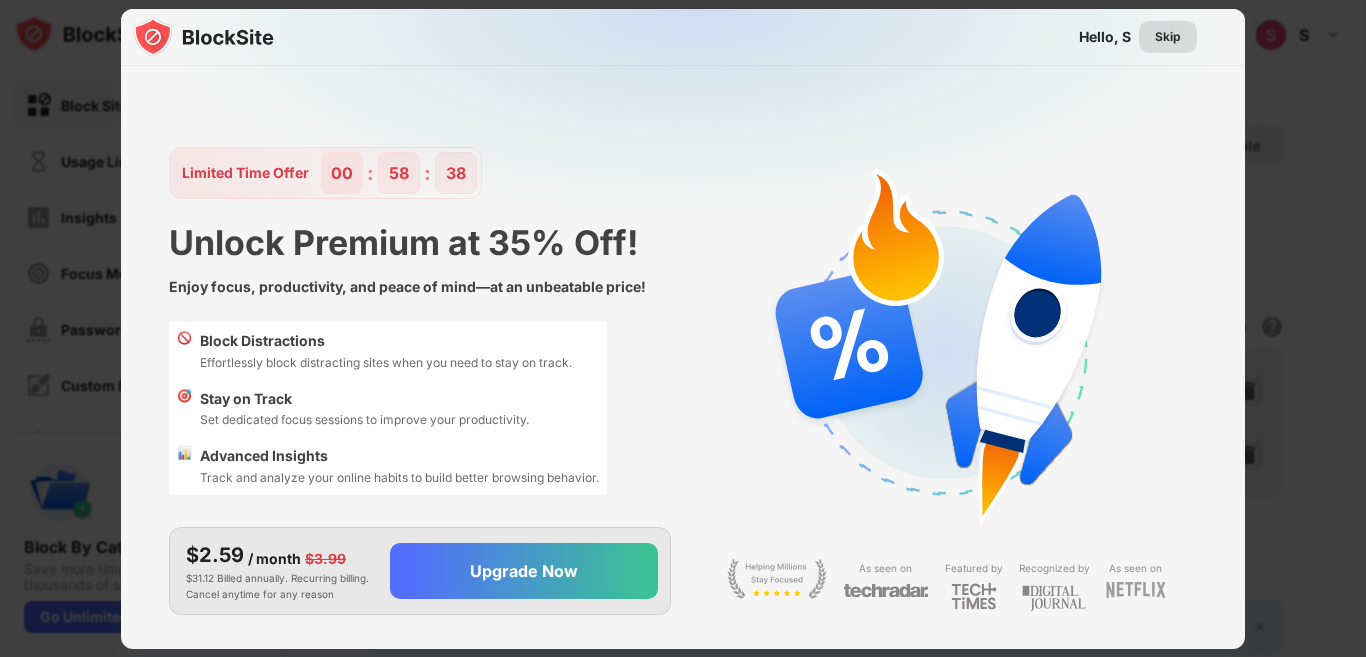 click on "Skip" at bounding box center (1168, 37) 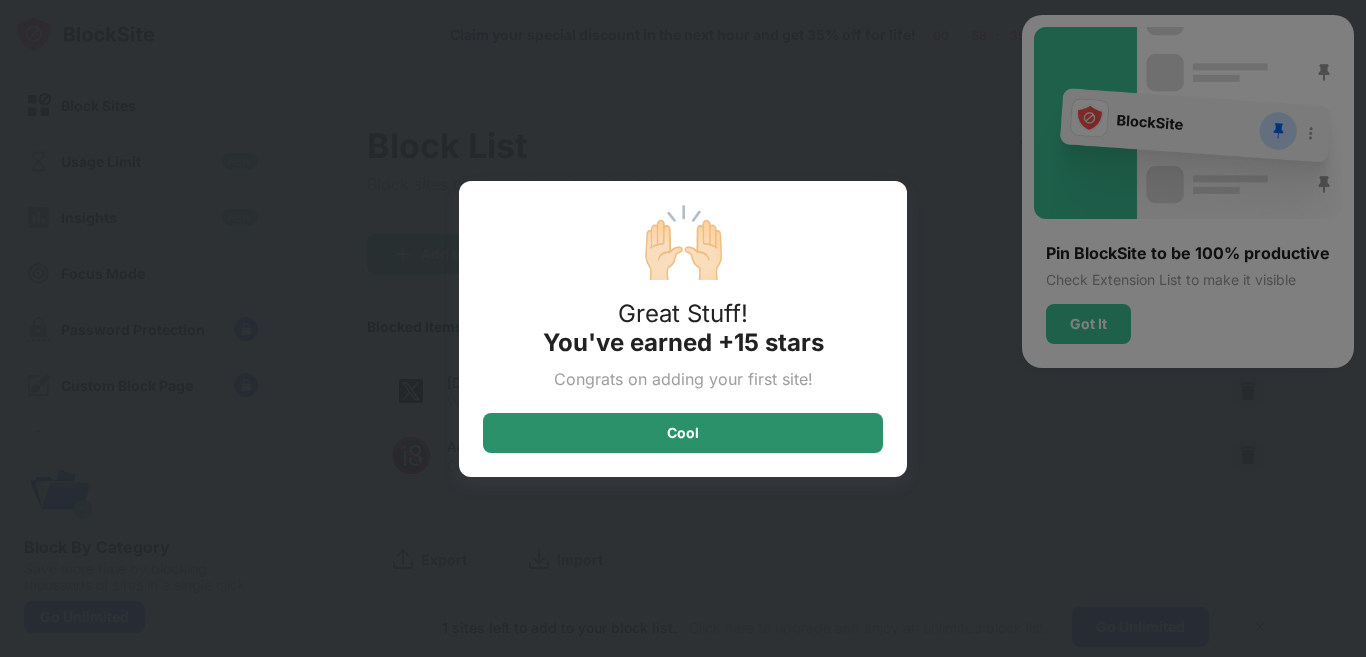 click on "Cool" at bounding box center [683, 433] 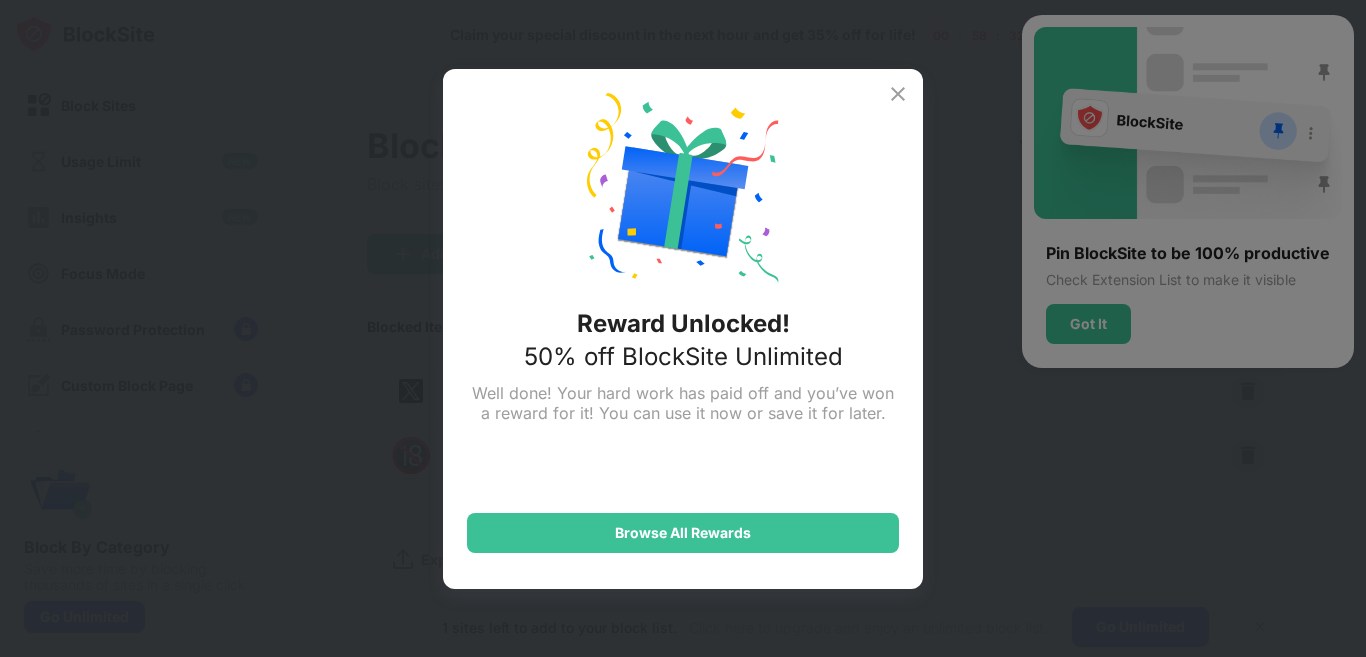 click at bounding box center [898, 94] 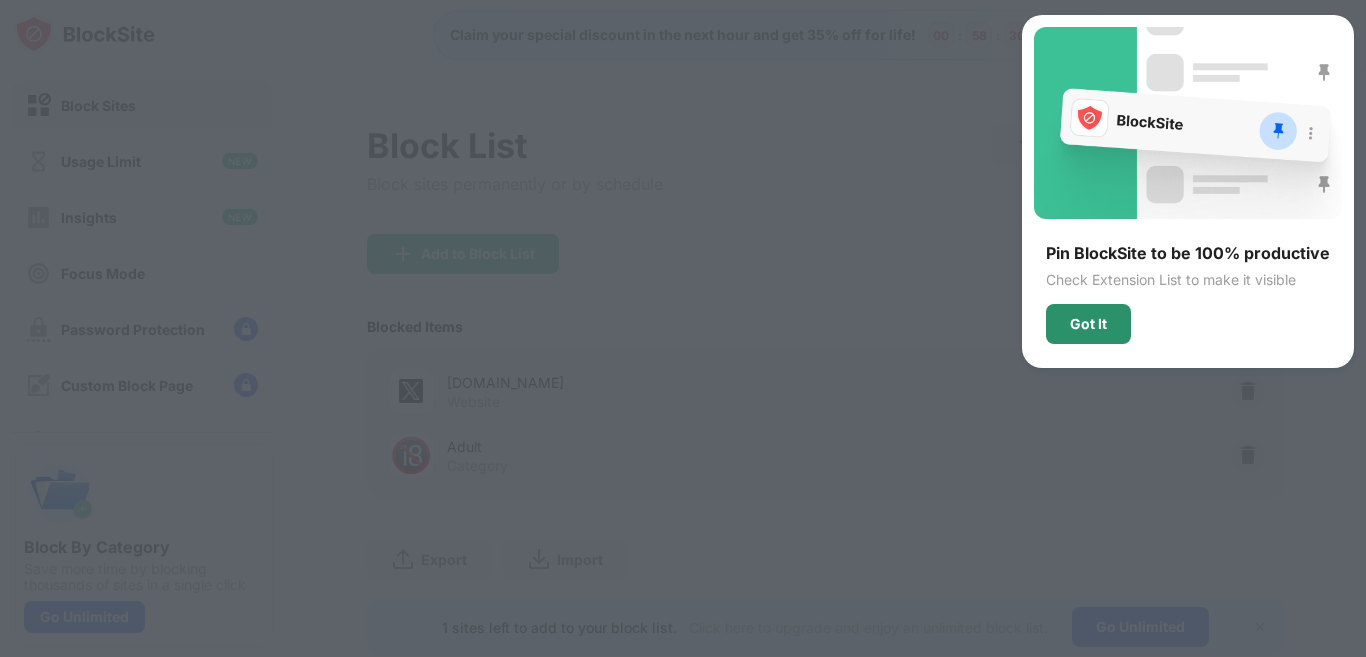 click on "Got It" at bounding box center (1088, 324) 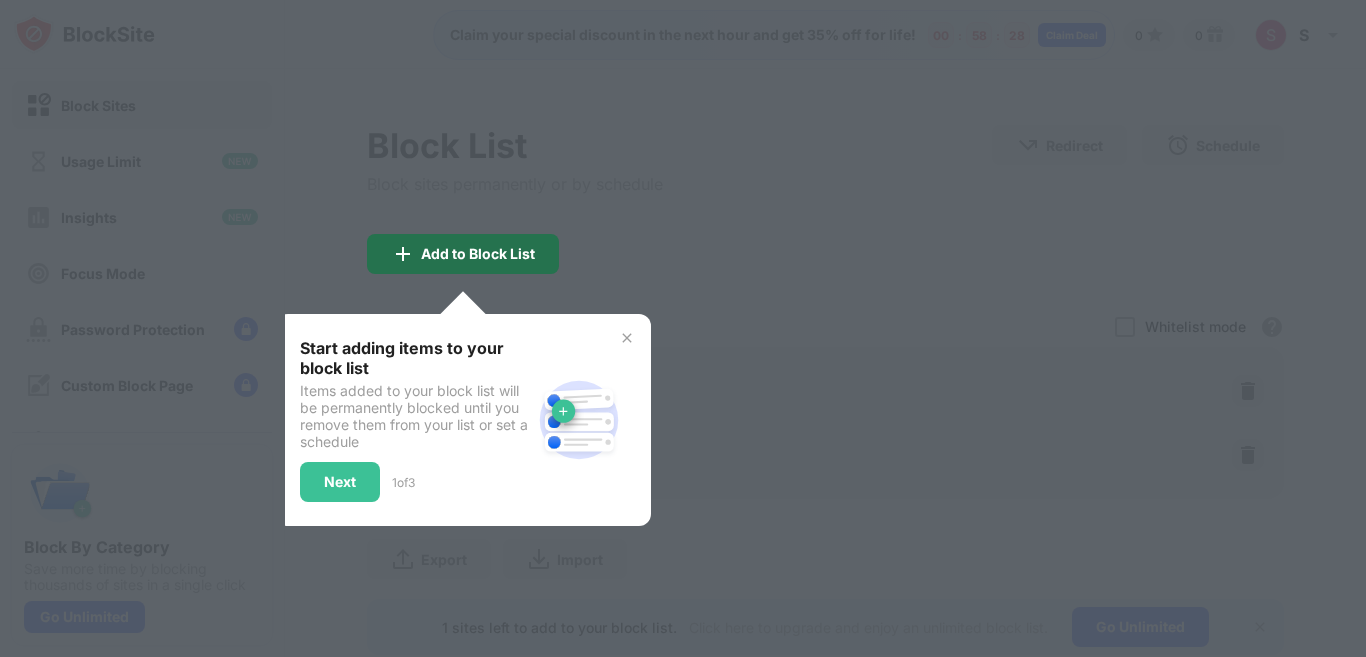 click on "Add to Block List" at bounding box center (463, 254) 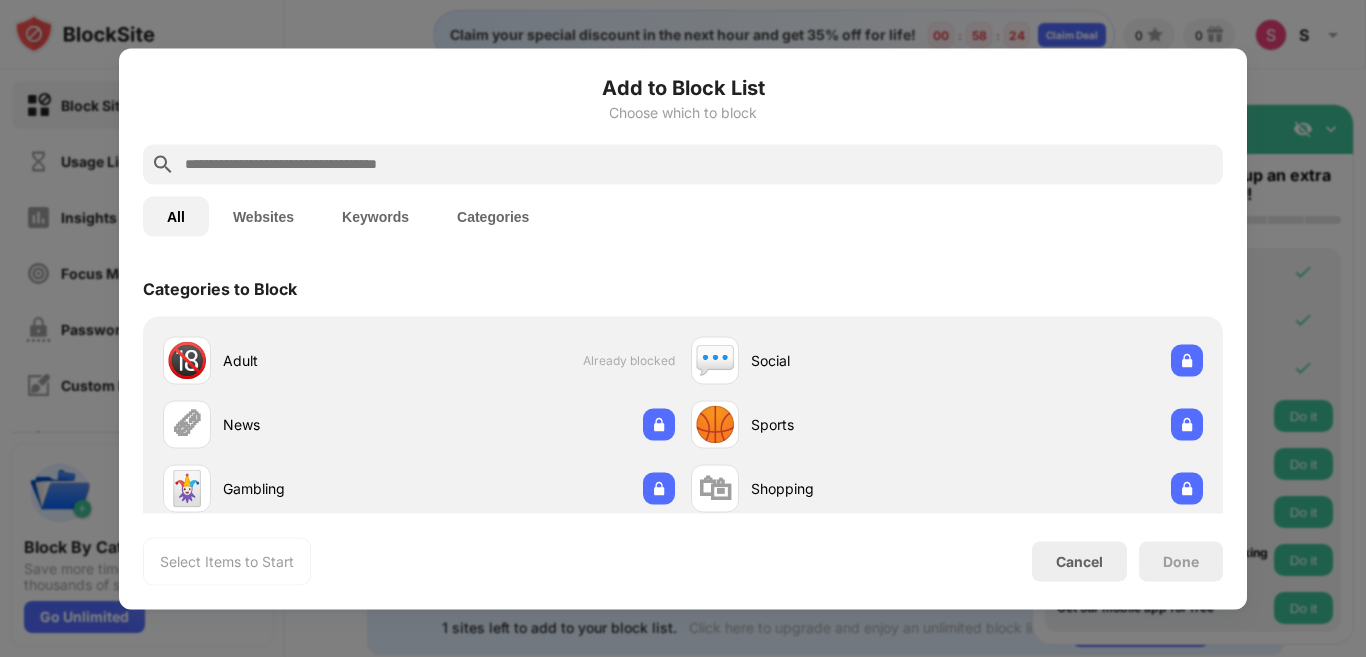 click on "All Websites Keywords Categories" at bounding box center [683, 216] 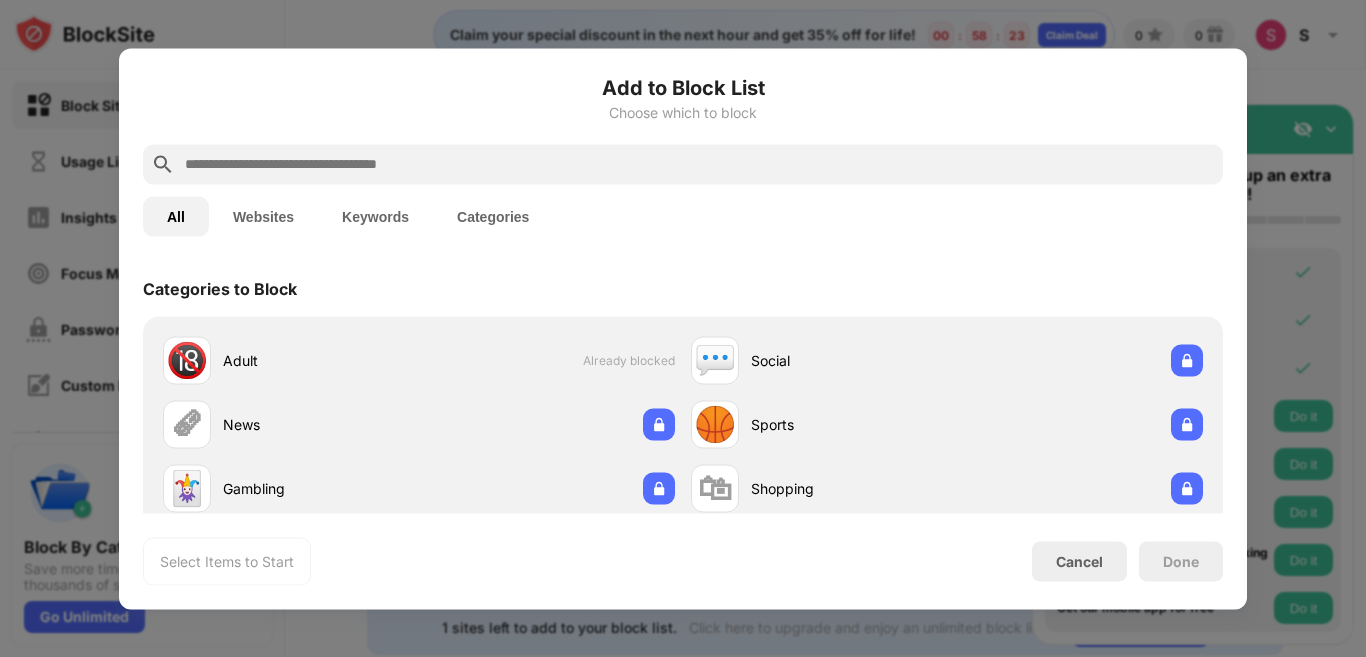 click at bounding box center [699, 164] 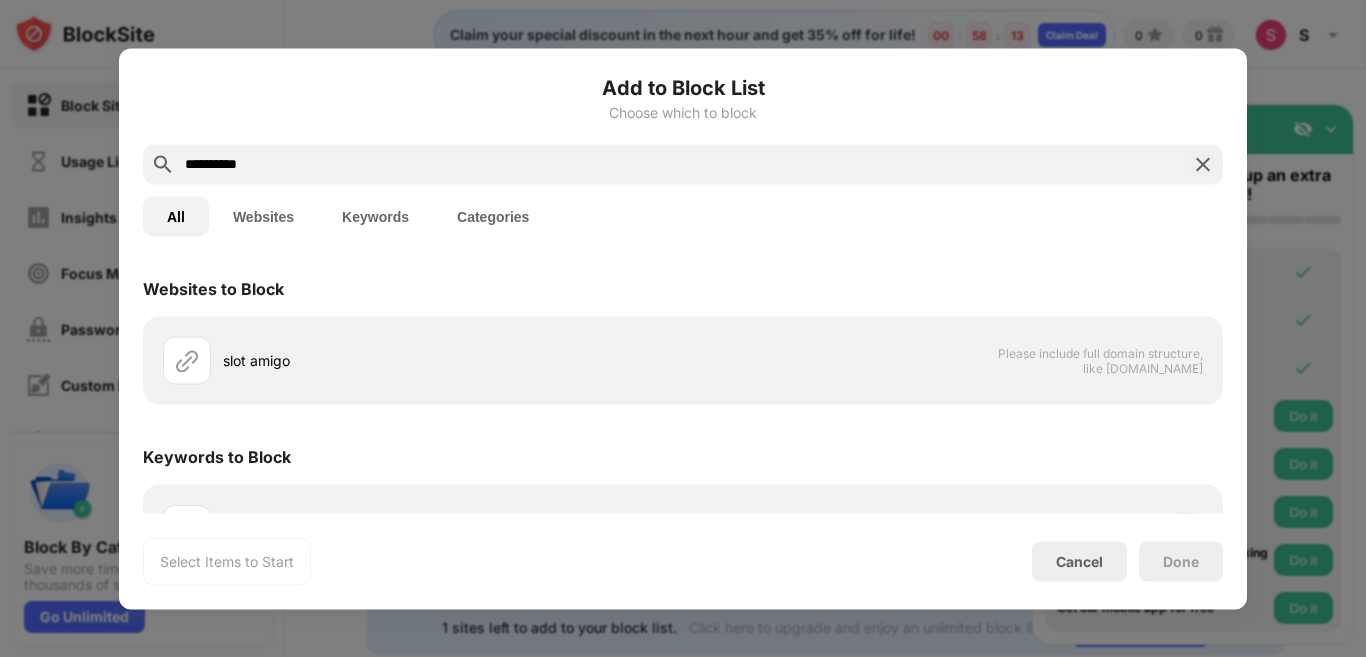 drag, startPoint x: 316, startPoint y: 170, endPoint x: 177, endPoint y: 150, distance: 140.43147 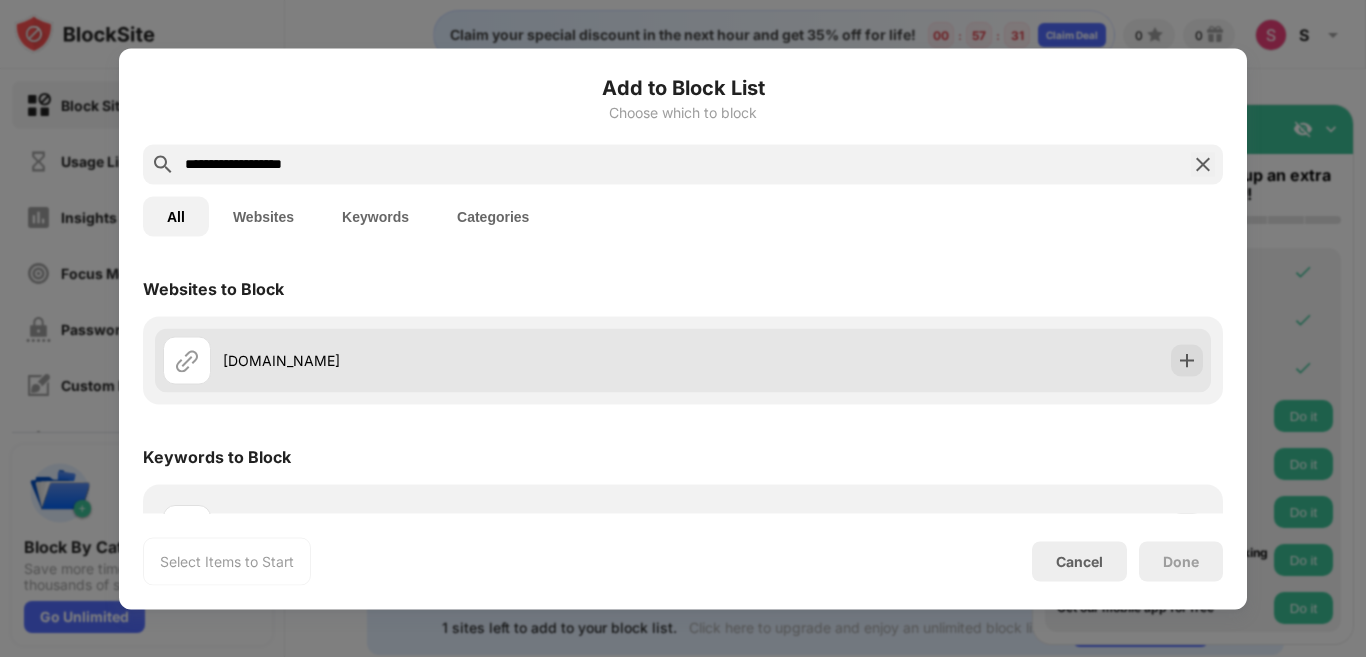 type on "**********" 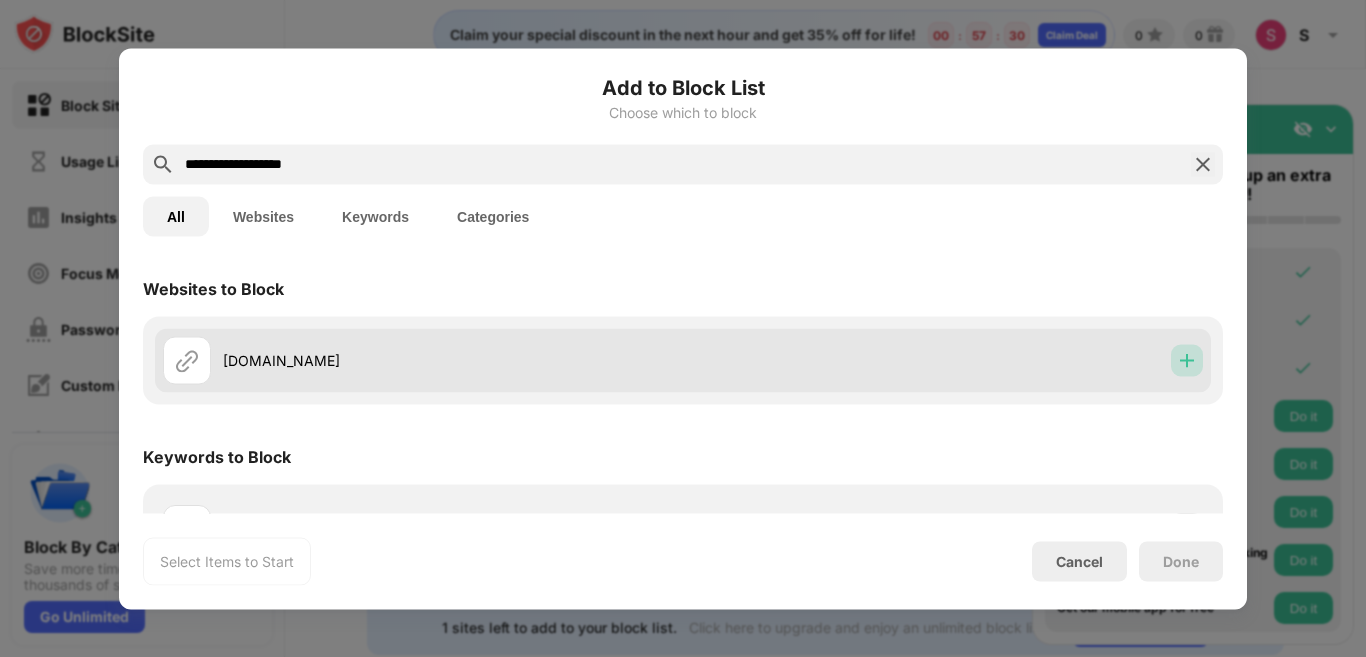 click at bounding box center [1187, 360] 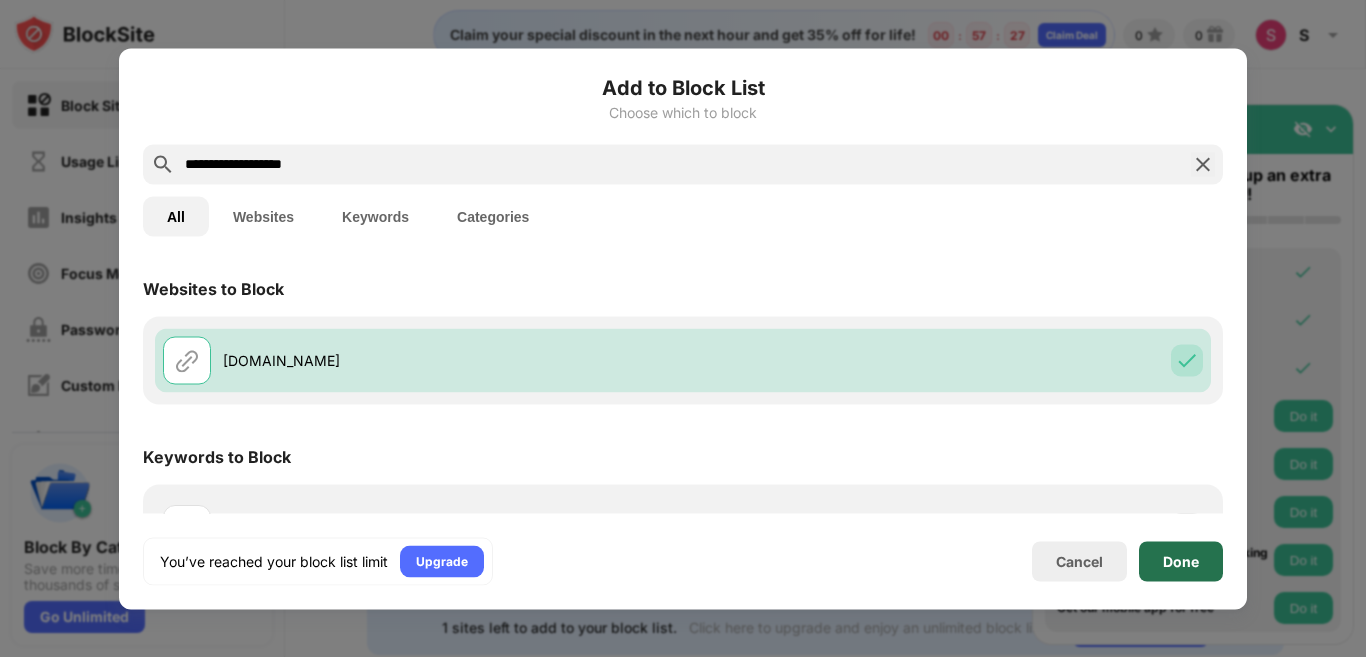 click on "Done" at bounding box center (1181, 561) 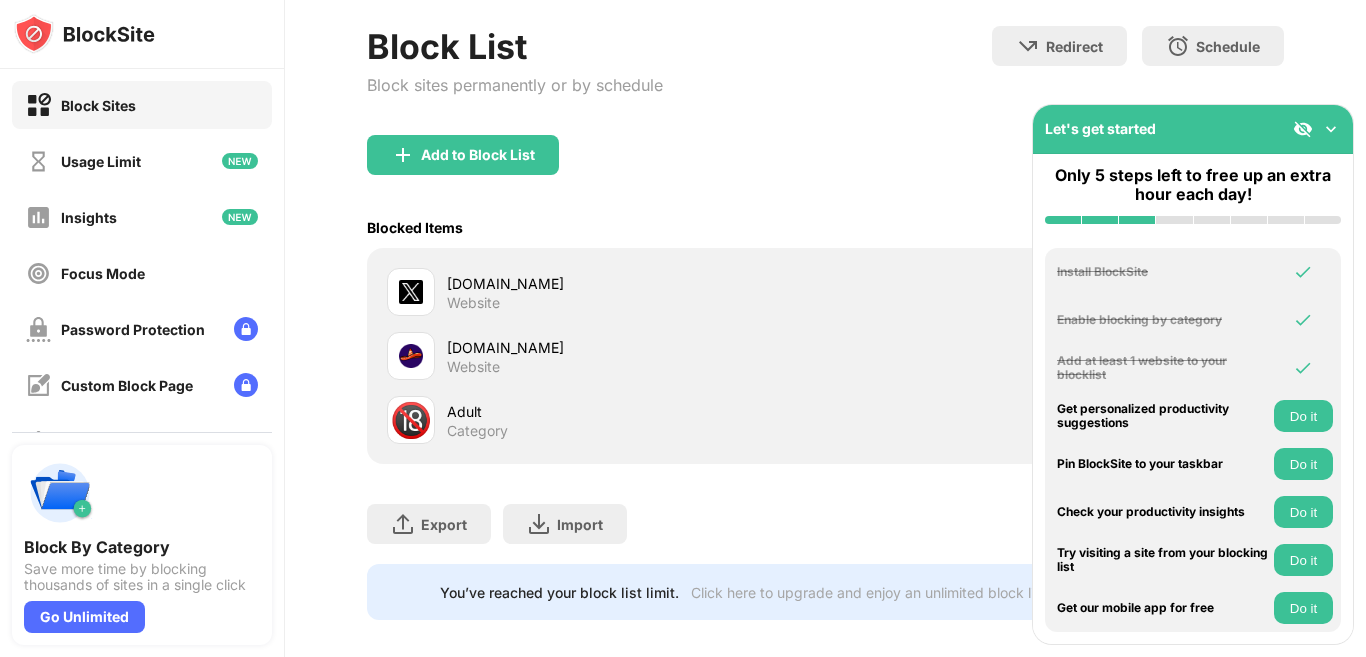 scroll, scrollTop: 121, scrollLeft: 0, axis: vertical 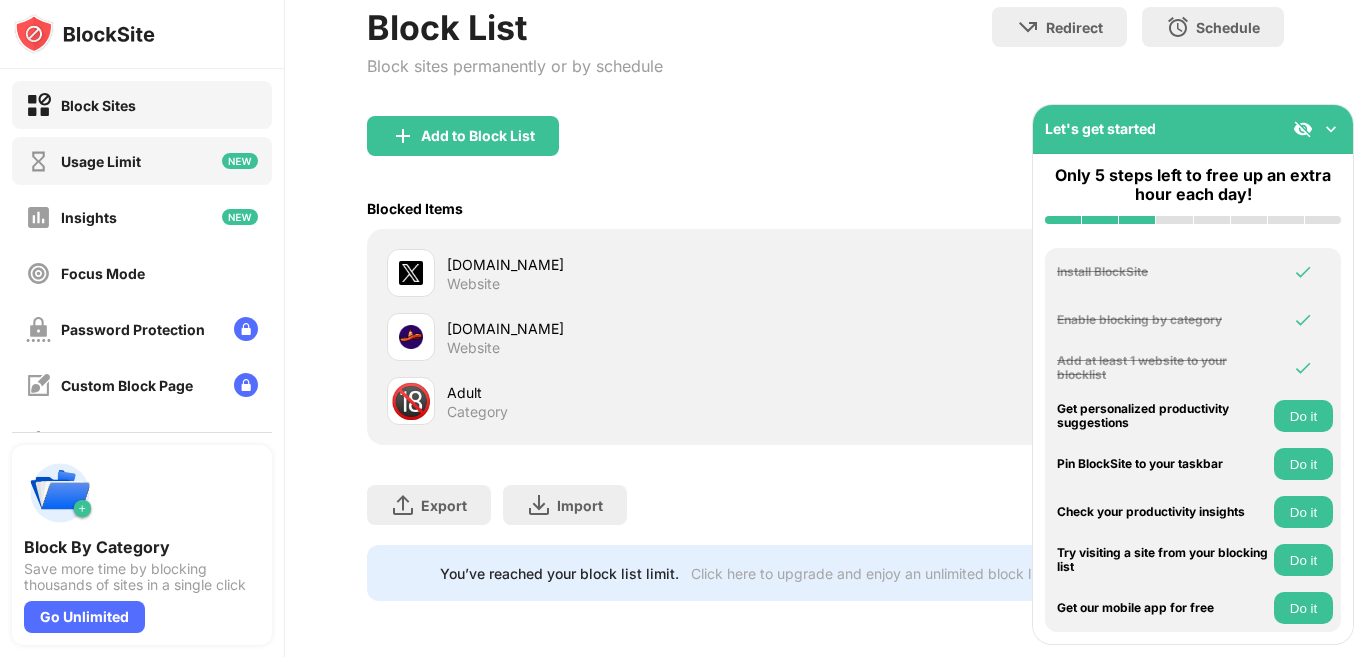 click on "Usage Limit" at bounding box center [142, 161] 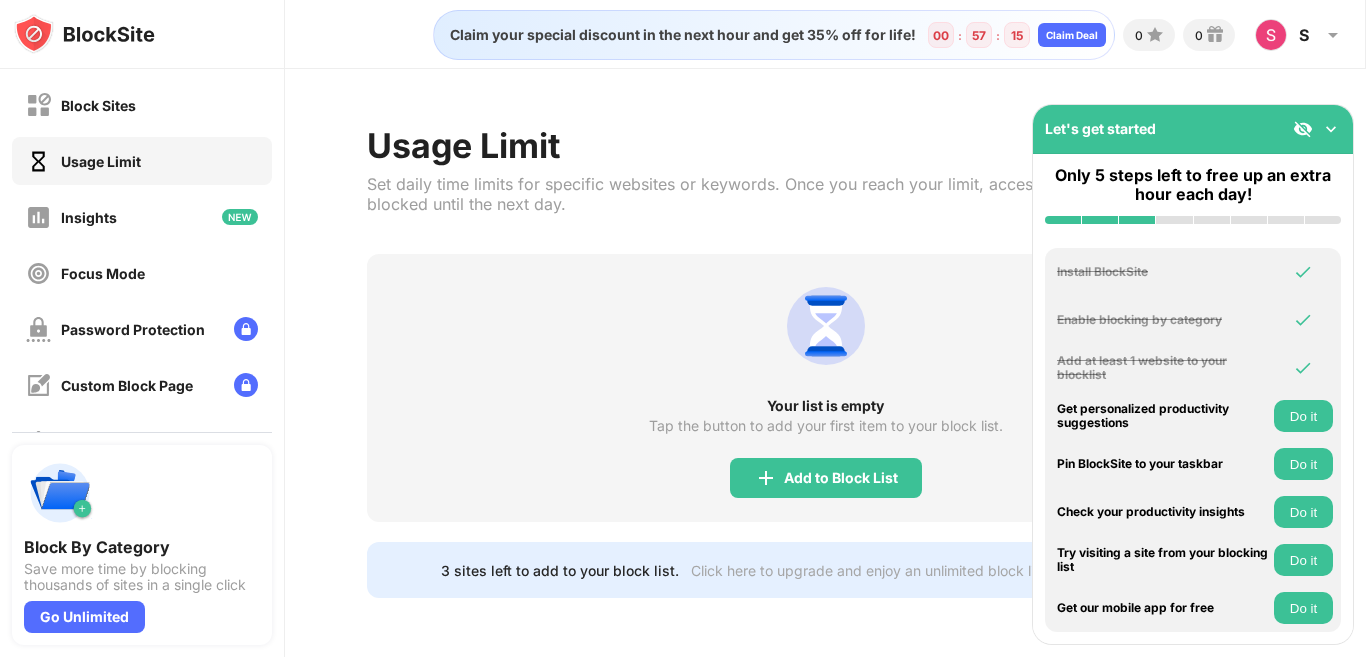 scroll, scrollTop: 0, scrollLeft: 0, axis: both 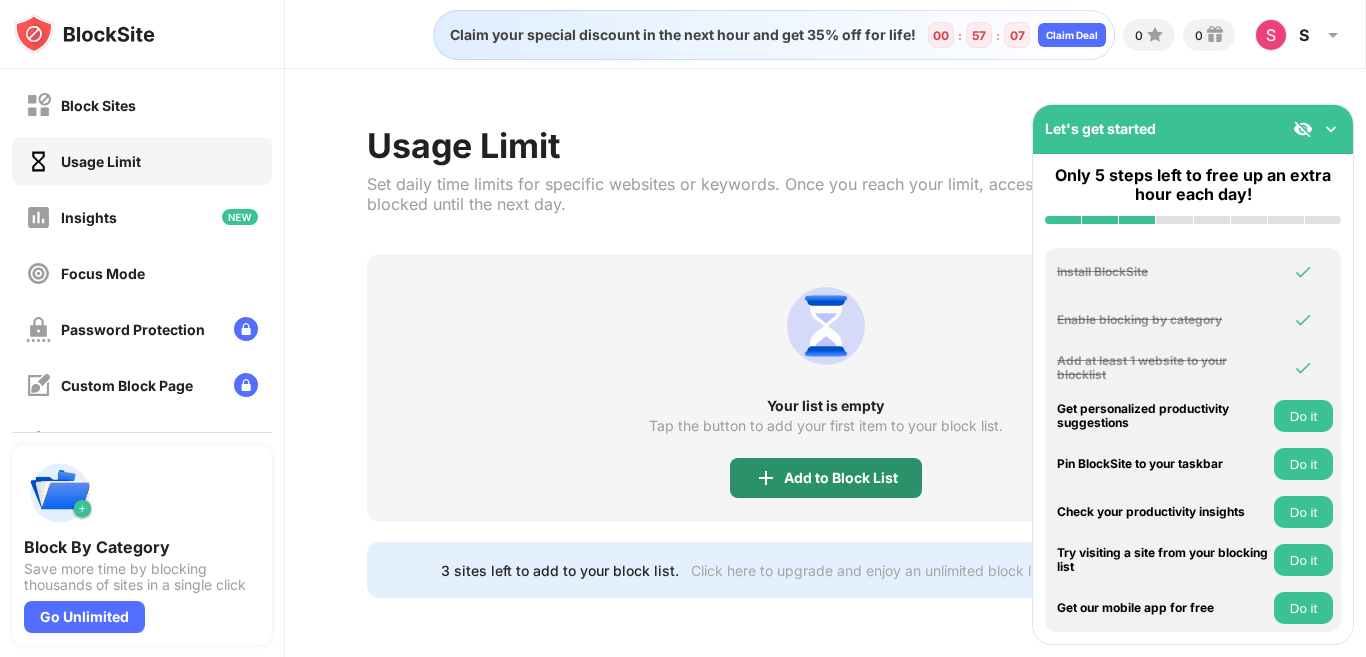 click on "Add to Block List" at bounding box center (841, 478) 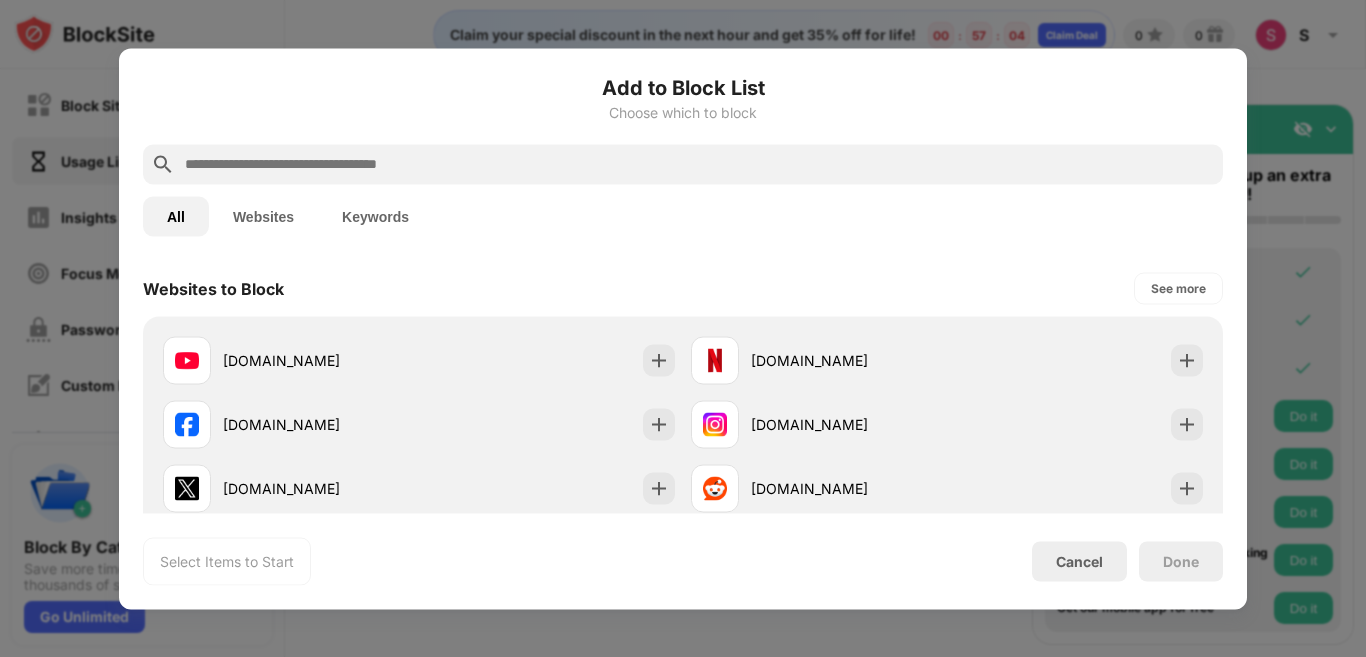 click at bounding box center (699, 164) 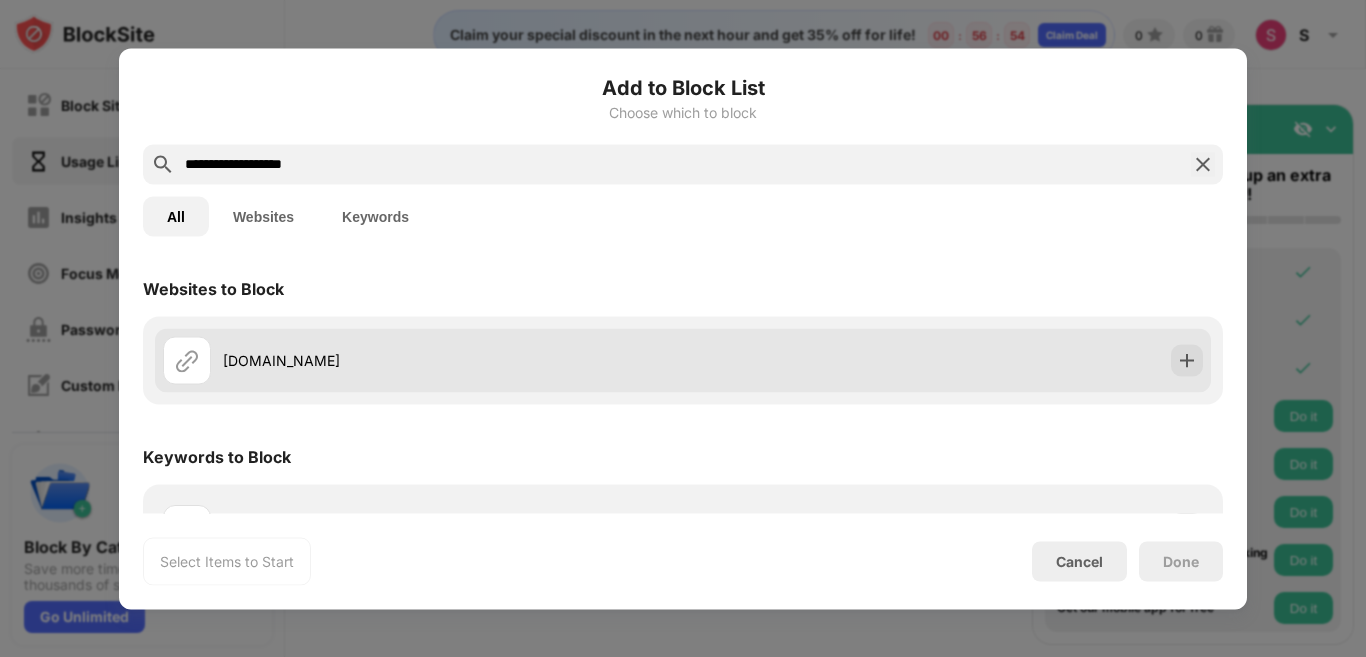 type on "**********" 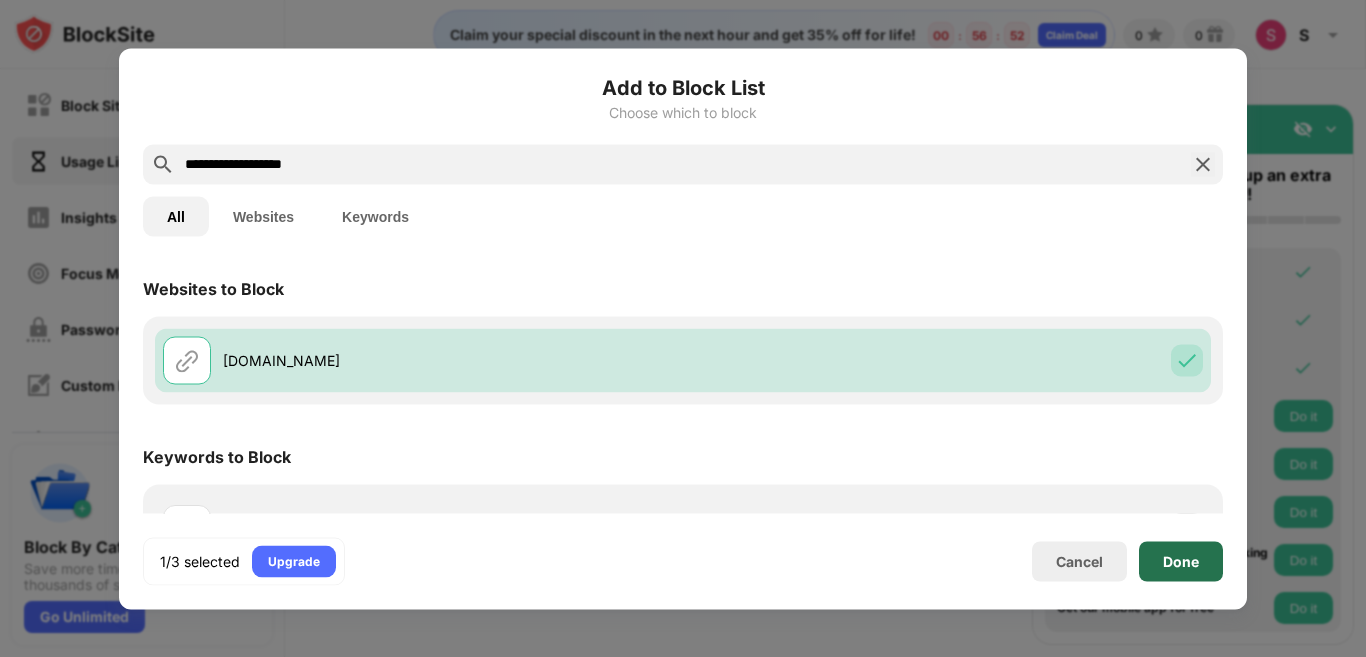 click on "Done" at bounding box center (1181, 561) 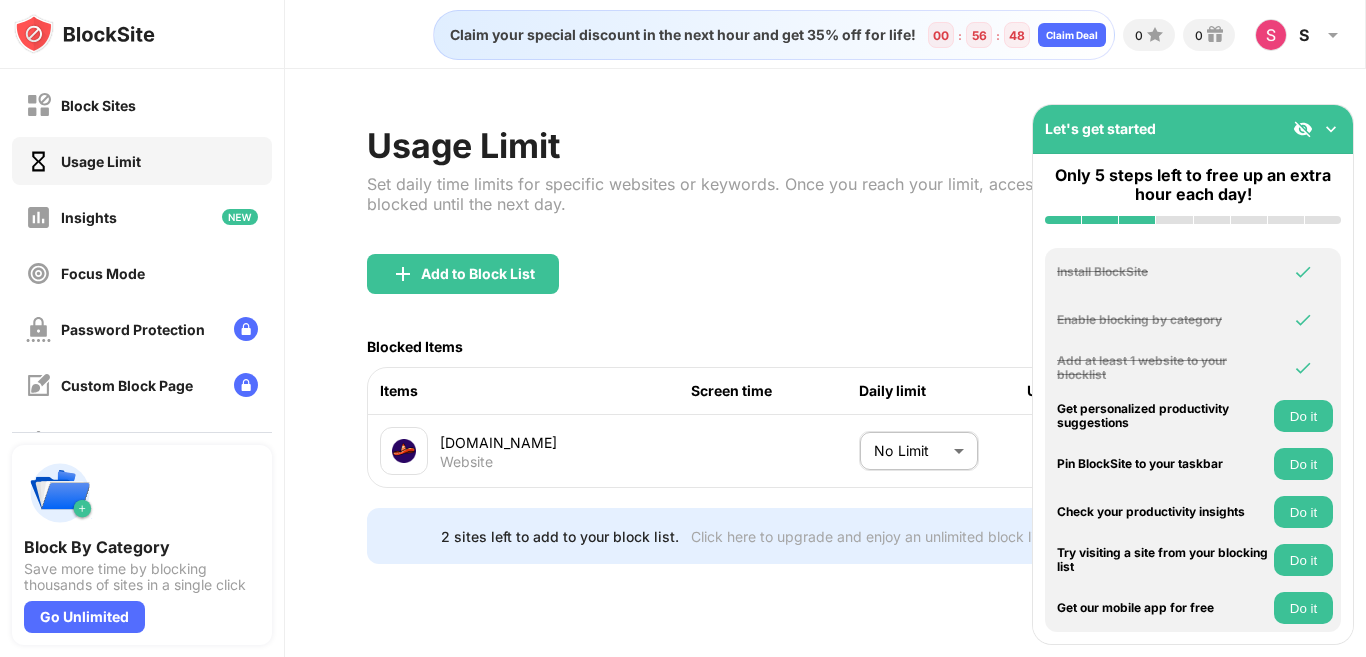 click on "Block Sites Usage Limit Insights Focus Mode Password Protection Custom Block Page Settings About Blocking Sync with other devices Disabled Block By Category Save more time by blocking thousands of sites in a single click Go Unlimited Let's get started Only 5 steps left to free up an extra hour each day! Install BlockSite Enable blocking by category Add at least 1 website to your blocklist Get personalized productivity suggestions Do it Pin BlockSite to your taskbar Do it Check your productivity insights Do it Try visiting a site from your blocking list Do it Get our mobile app for free Do it Claim your special discount in the next hour and get 35% off for life! 00 : 56 : 48 Claim Deal 0 0 [PERSON_NAME] View Account Insights Premium Rewards Settings Support Log Out Usage Limit Set daily time limits for specific websites or keywords. Once you reach your limit, access will be blocked until the next day. Redirect Choose a site to be redirected to when blocking is active Add to Block List Blocked Items Items Website" at bounding box center [683, 328] 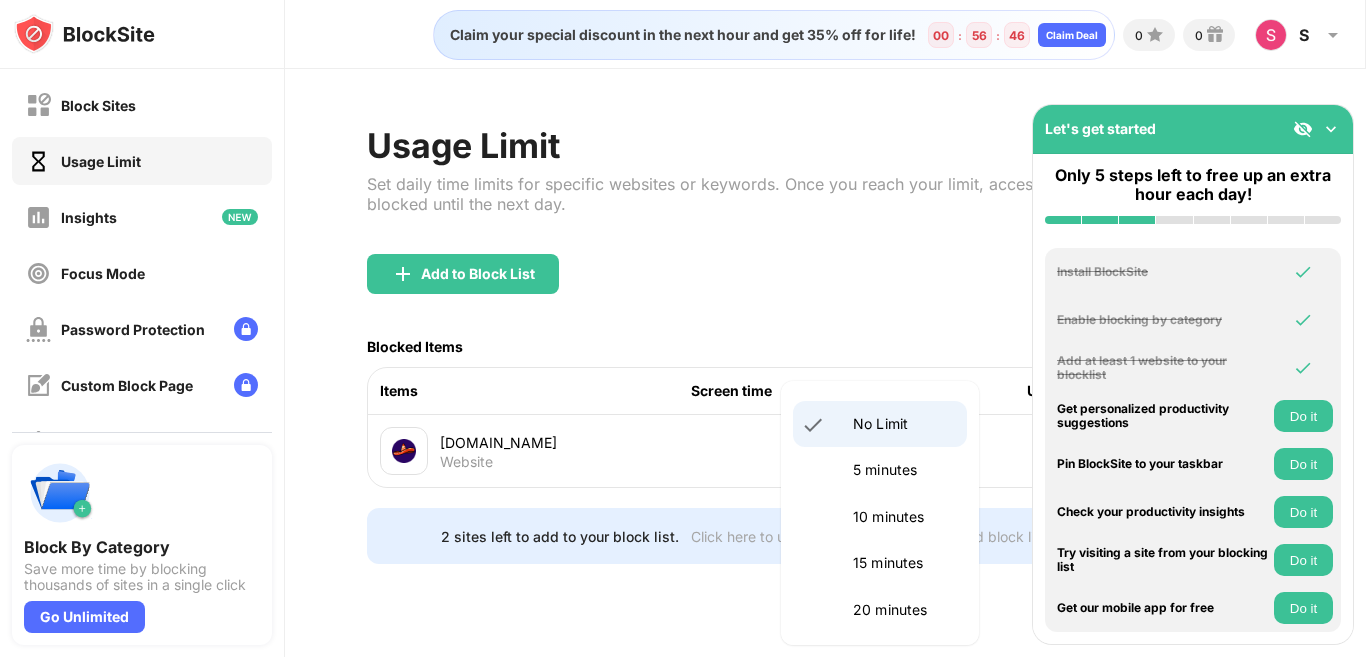 click on "No Limit" at bounding box center (904, 424) 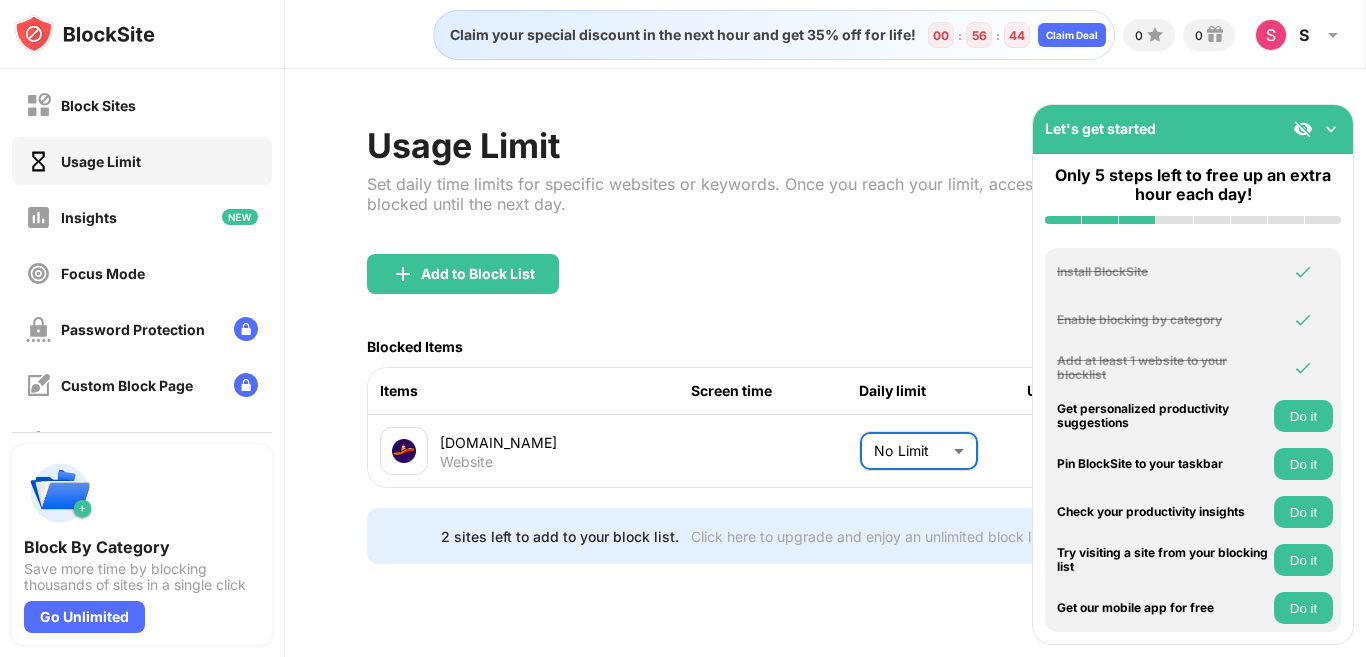 click on "Block Sites Usage Limit Insights Focus Mode Password Protection Custom Block Page Settings About Blocking Sync with other devices Disabled Block By Category Save more time by blocking thousands of sites in a single click Go Unlimited Let's get started Only 5 steps left to free up an extra hour each day! Install BlockSite Enable blocking by category Add at least 1 website to your blocklist Get personalized productivity suggestions Do it Pin BlockSite to your taskbar Do it Check your productivity insights Do it Try visiting a site from your blocking list Do it Get our mobile app for free Do it Claim your special discount in the next hour and get 35% off for life! 00 : 56 : 44 Claim Deal 0 0 [PERSON_NAME] View Account Insights Premium Rewards Settings Support Log Out Usage Limit Set daily time limits for specific websites or keywords. Once you reach your limit, access will be blocked until the next day. Redirect Choose a site to be redirected to when blocking is active Add to Block List Blocked Items Items Website" at bounding box center [683, 328] 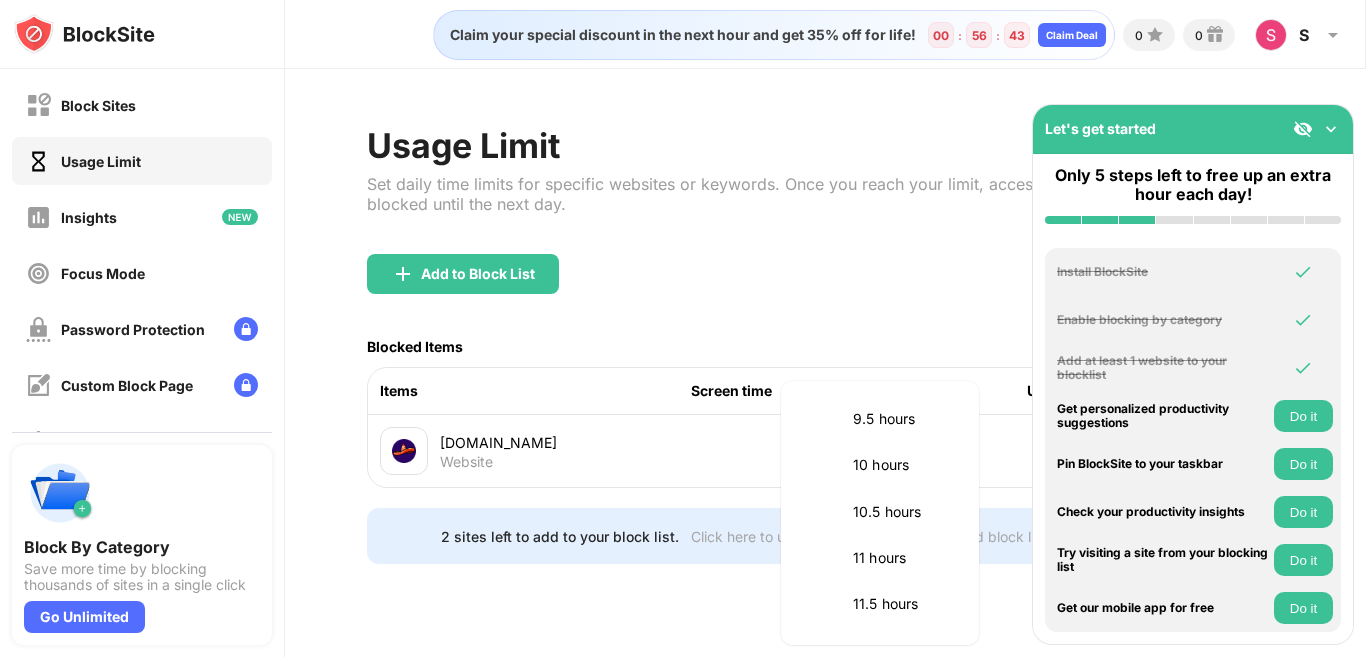 scroll, scrollTop: 2702, scrollLeft: 0, axis: vertical 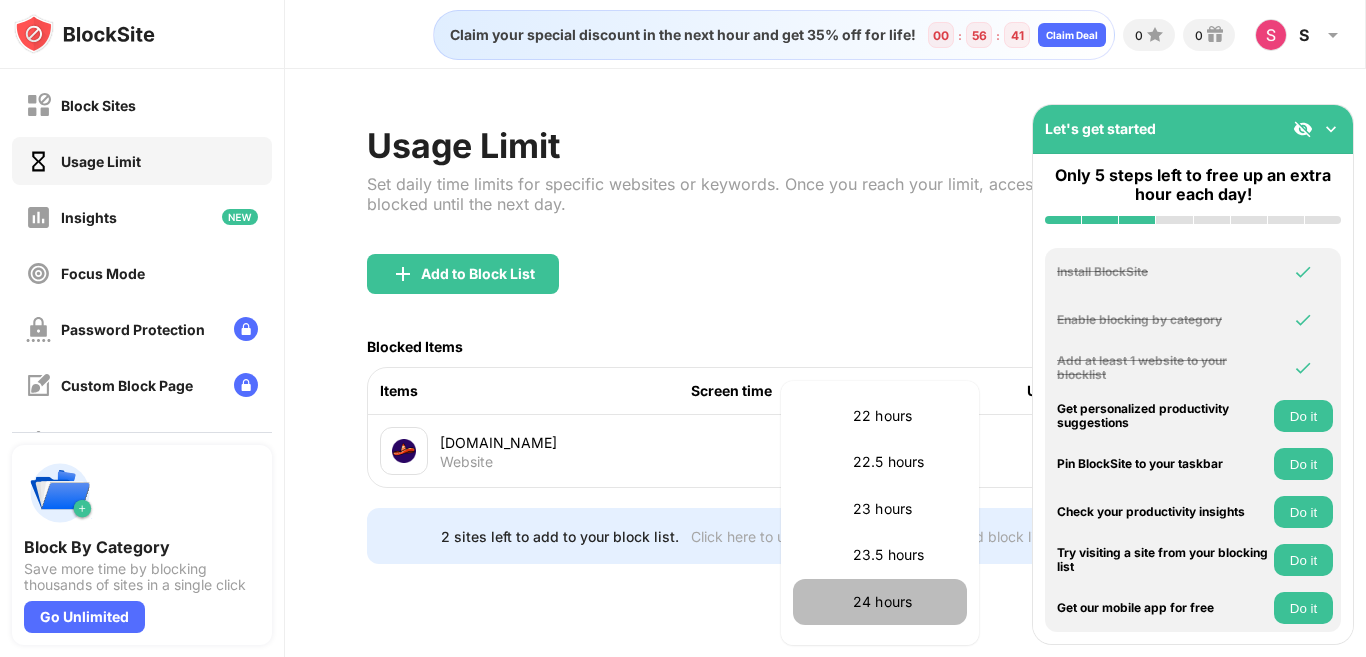 click on "24 hours" at bounding box center [904, 602] 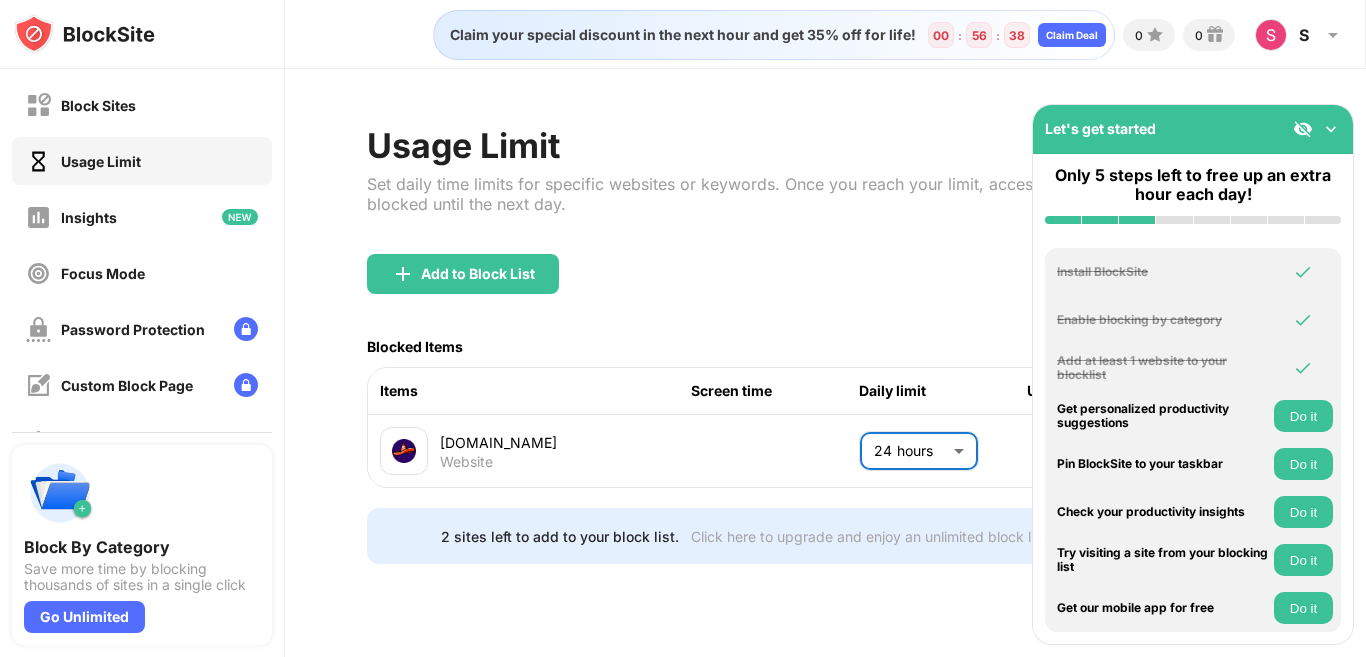 click on "Add to Block List" at bounding box center (825, 290) 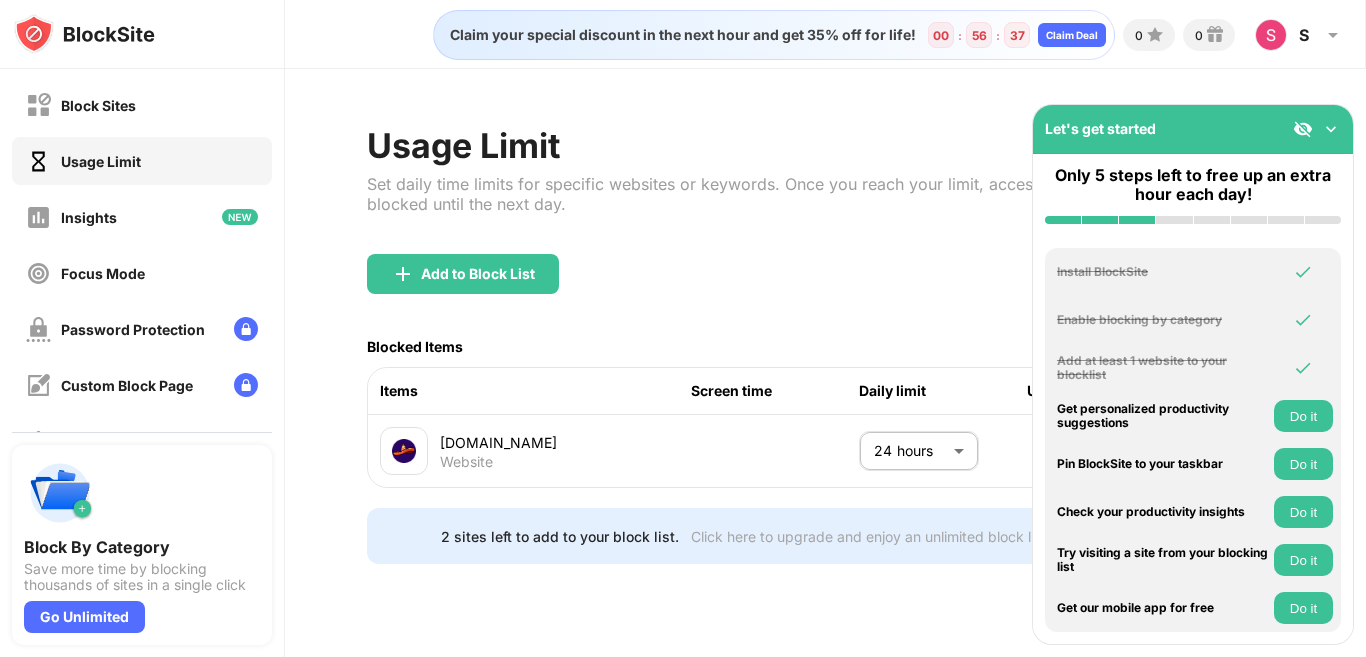 click at bounding box center [1331, 129] 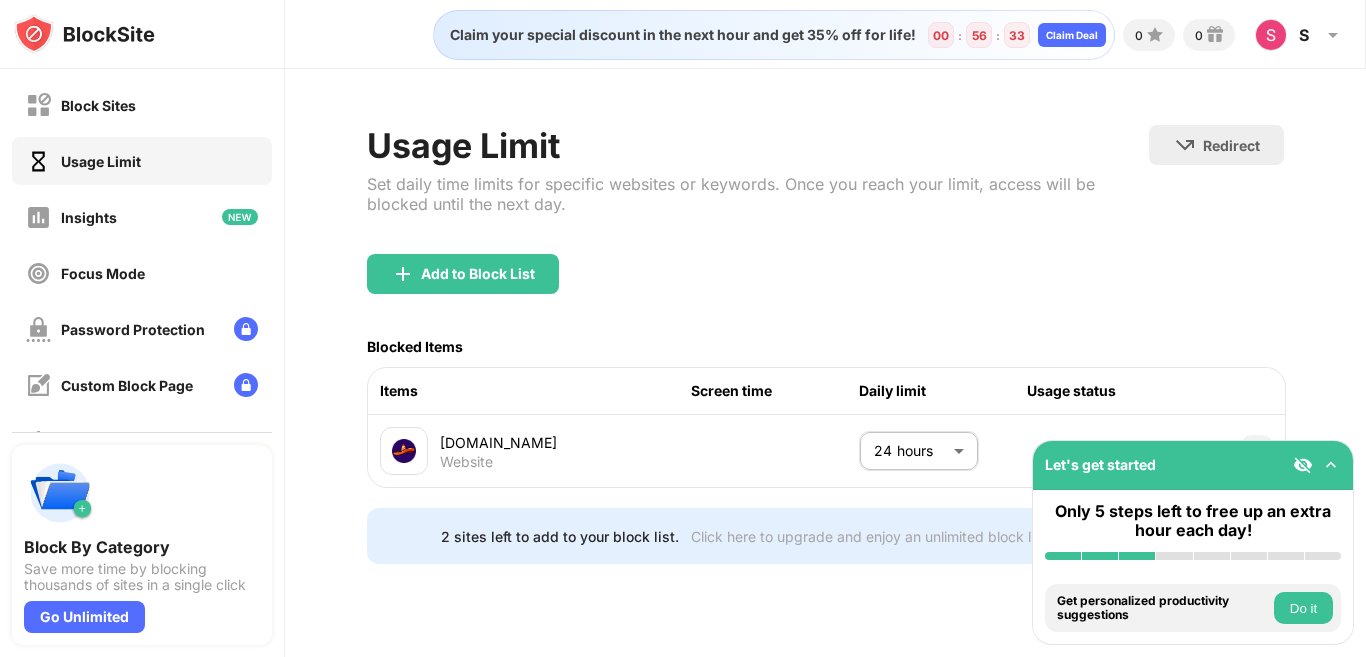 click on "Items Screen time Daily limit Usage status" at bounding box center (826, 391) 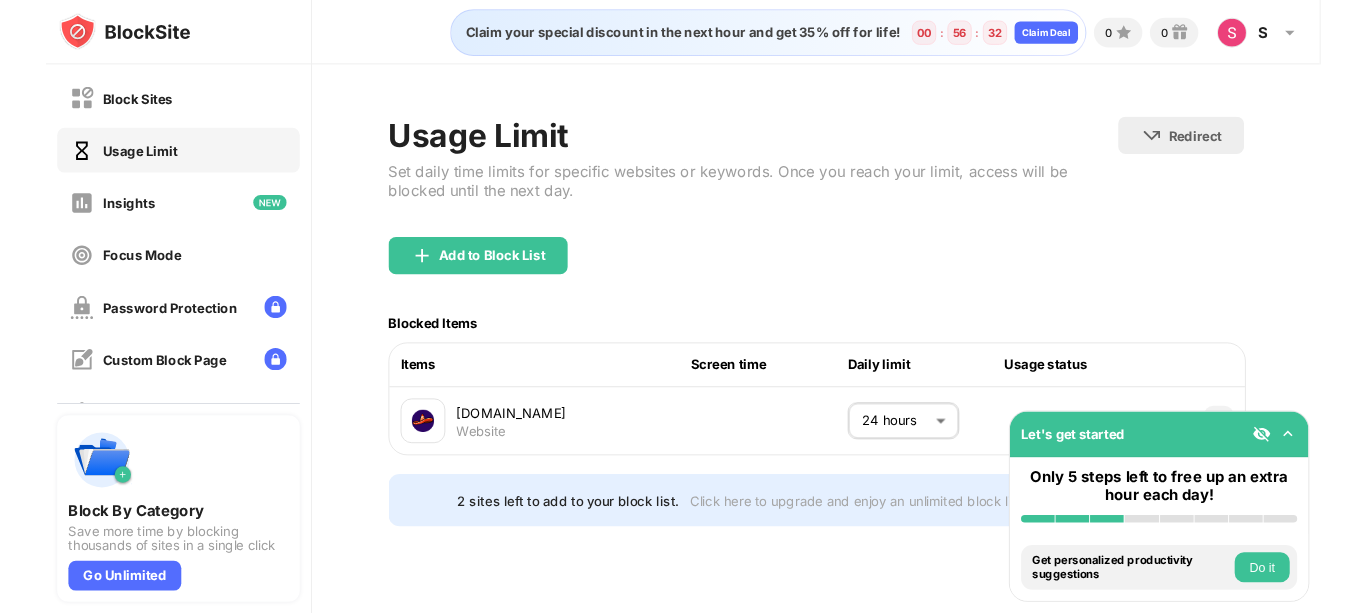 scroll, scrollTop: 0, scrollLeft: 20, axis: horizontal 